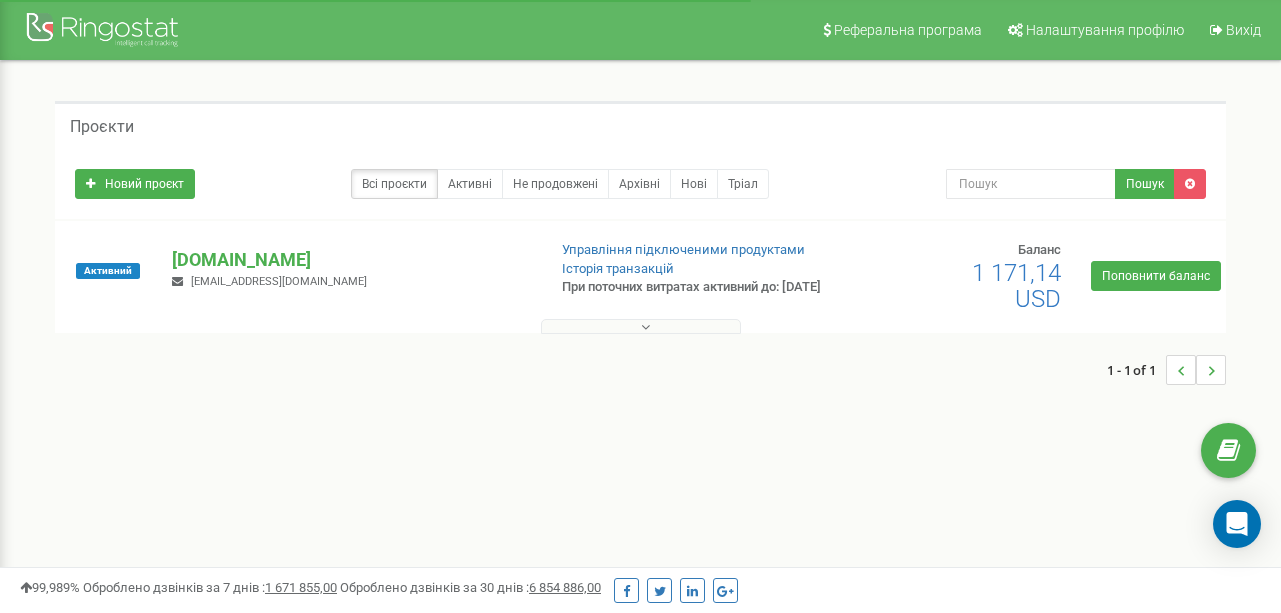 scroll, scrollTop: 0, scrollLeft: 0, axis: both 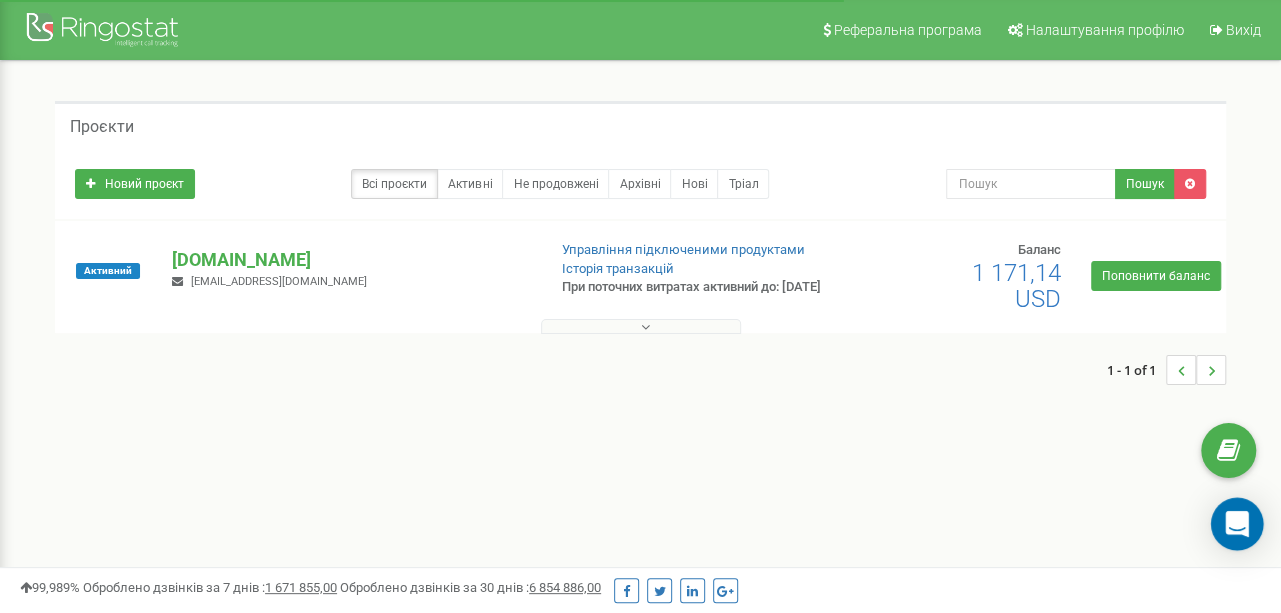 click 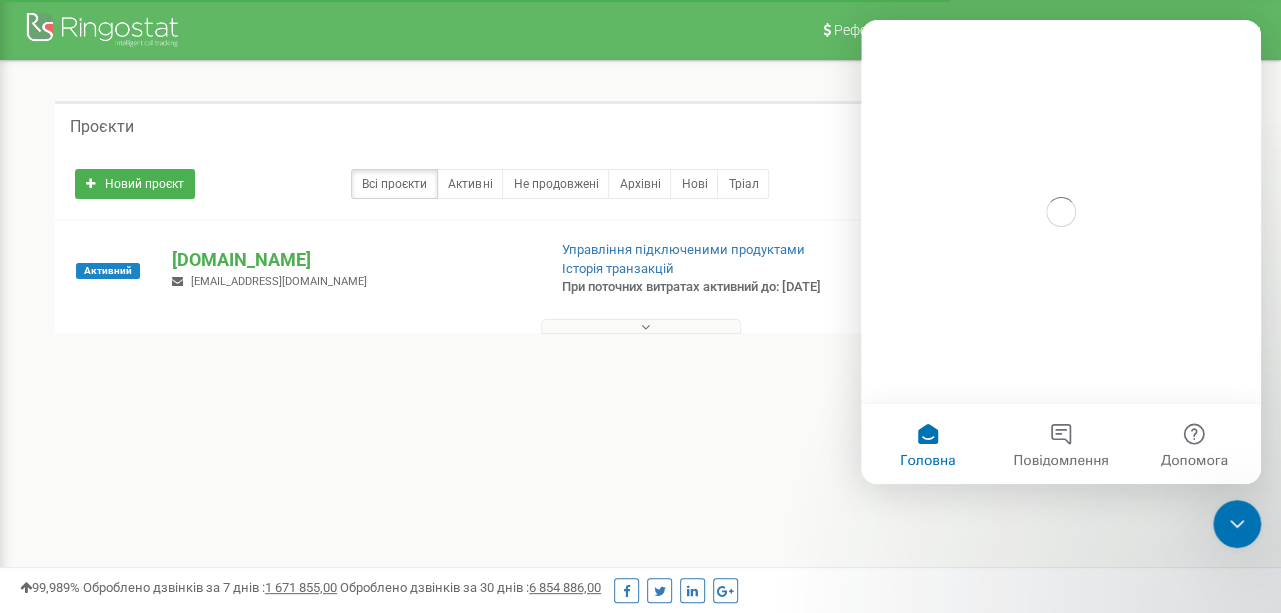 scroll, scrollTop: 0, scrollLeft: 0, axis: both 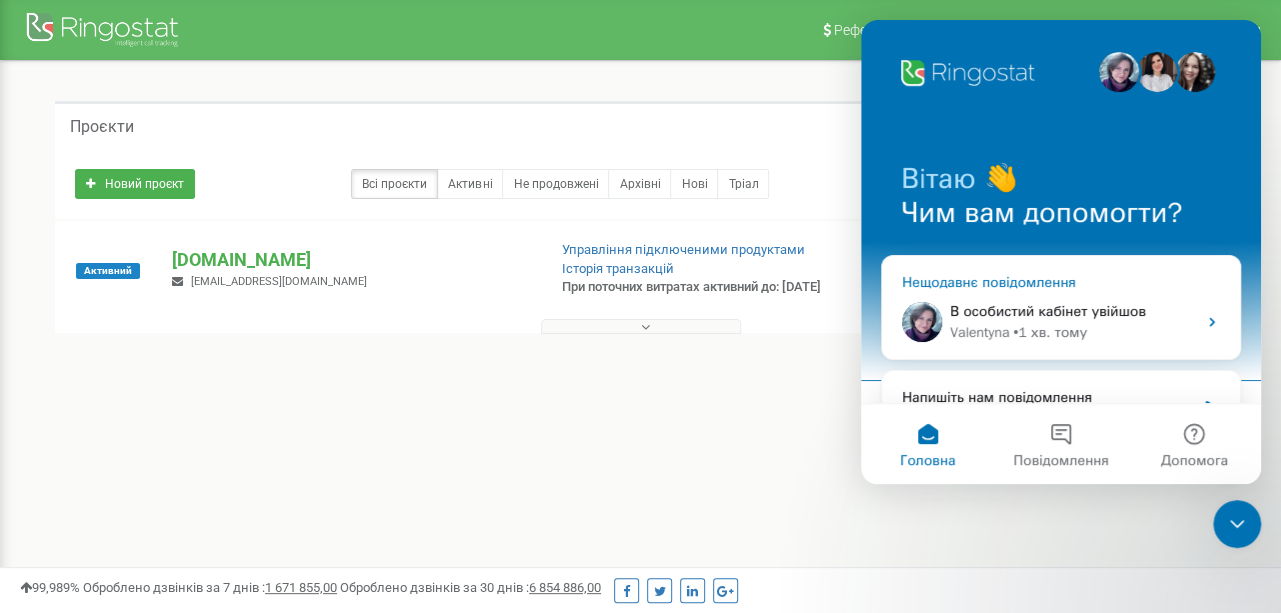 click on "В особистий кабінет увійшов Valentyna •  1 хв. тому" at bounding box center [1061, 322] 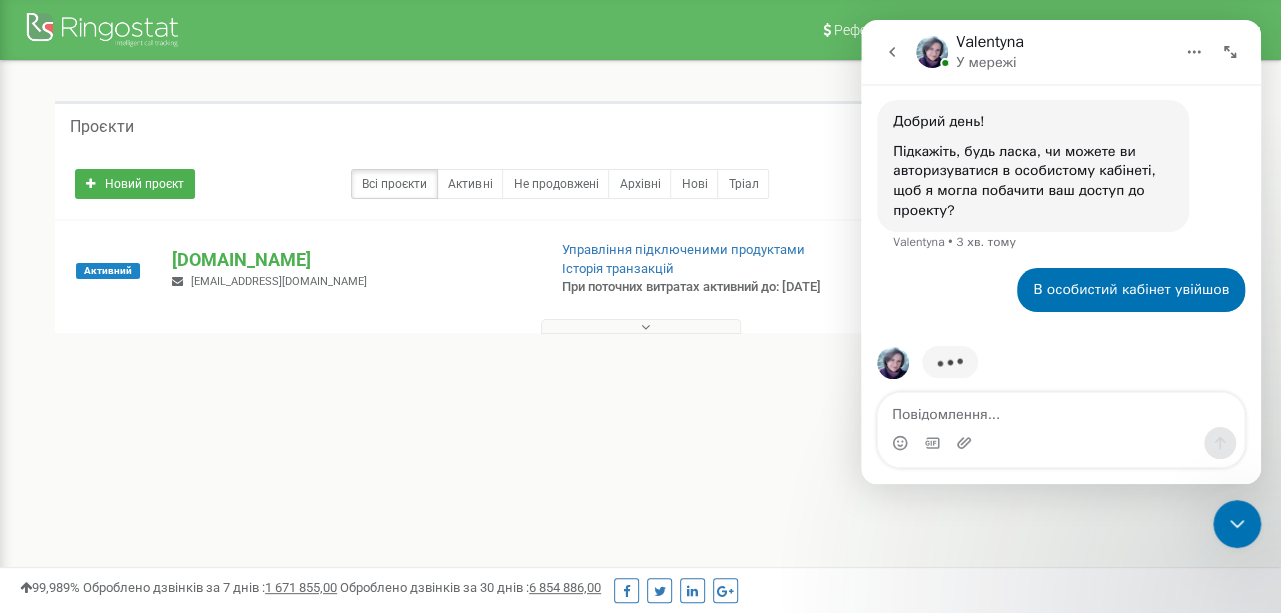 scroll, scrollTop: 450, scrollLeft: 0, axis: vertical 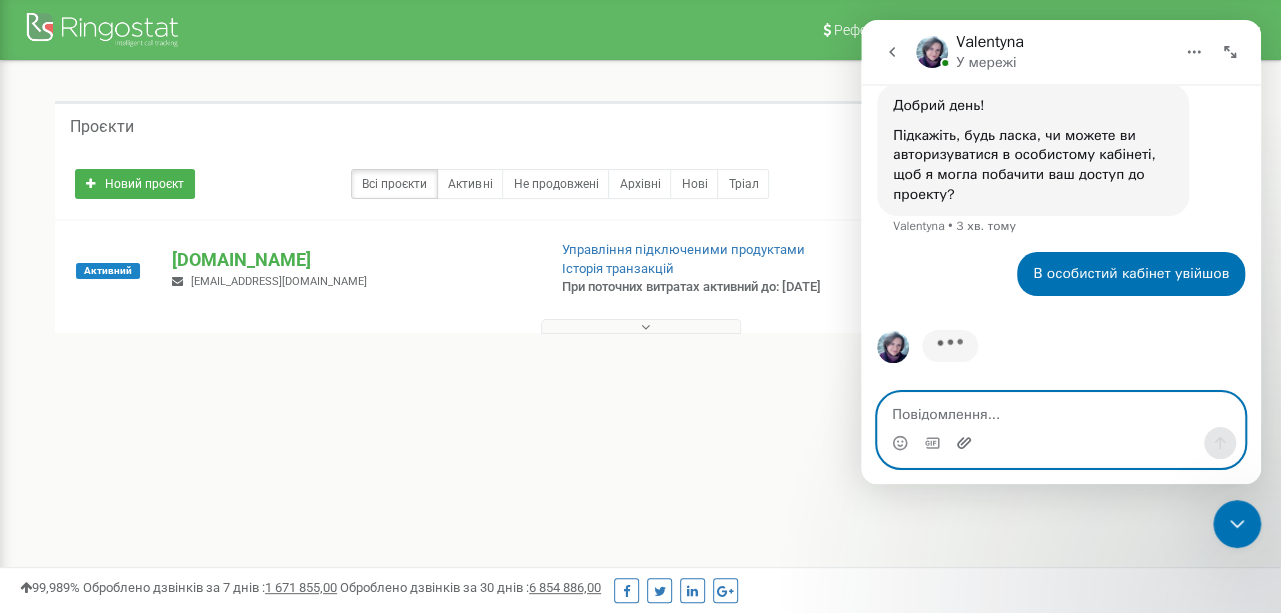 click 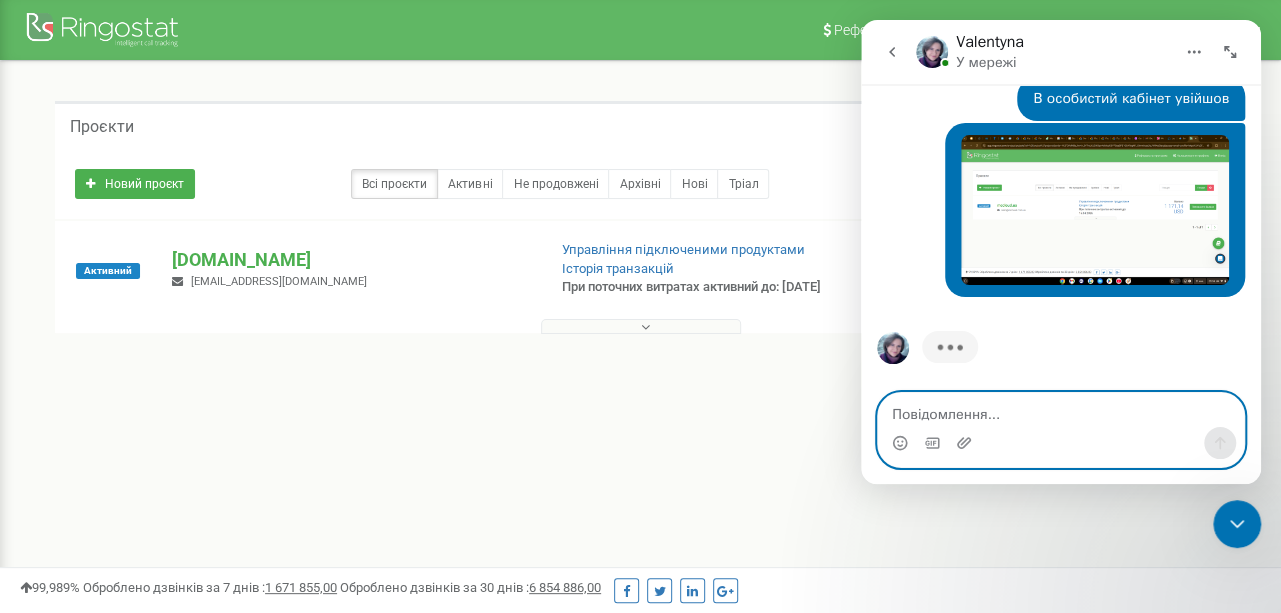 scroll, scrollTop: 627, scrollLeft: 0, axis: vertical 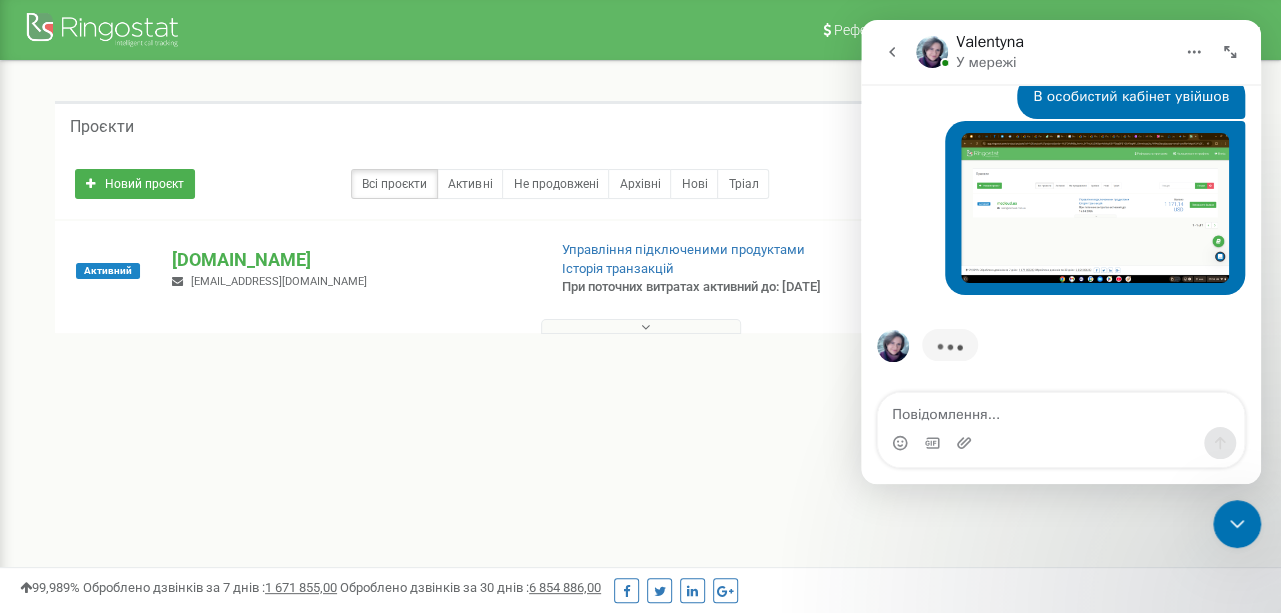 click on "Вводить текст…" at bounding box center [1061, 357] 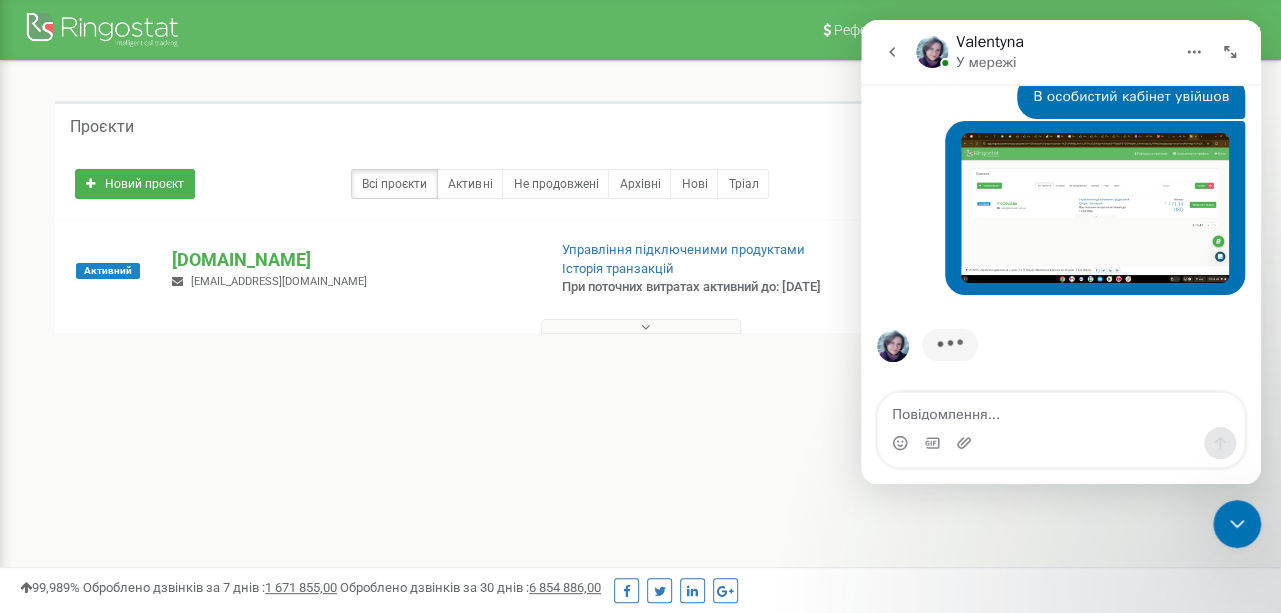 click 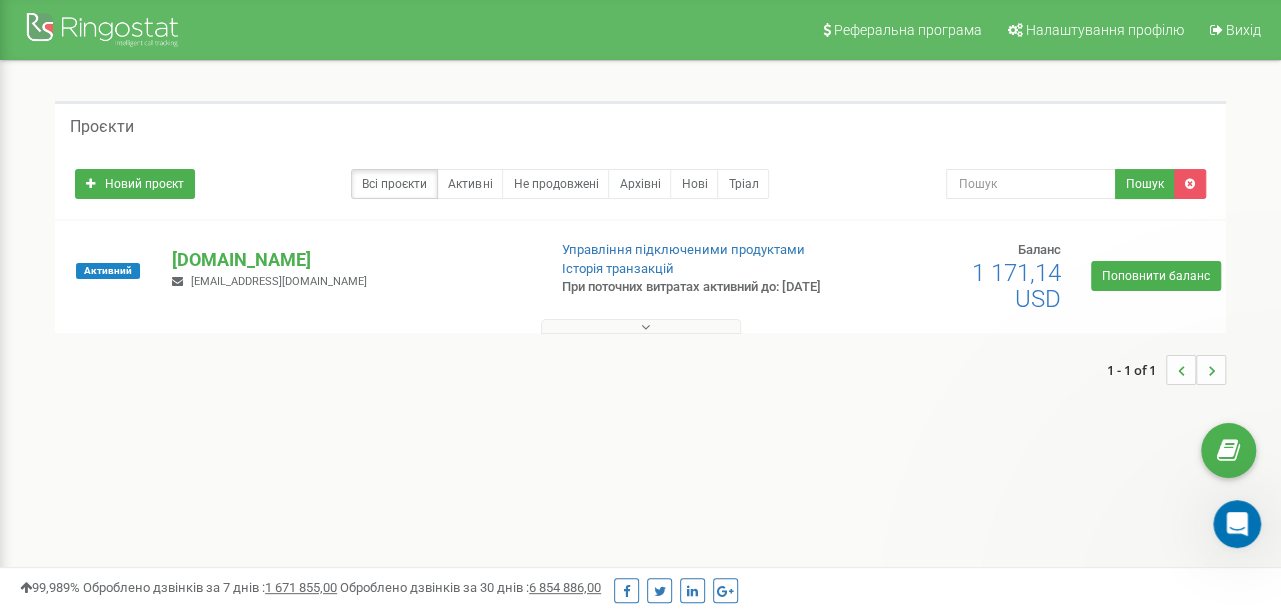 scroll, scrollTop: 0, scrollLeft: 0, axis: both 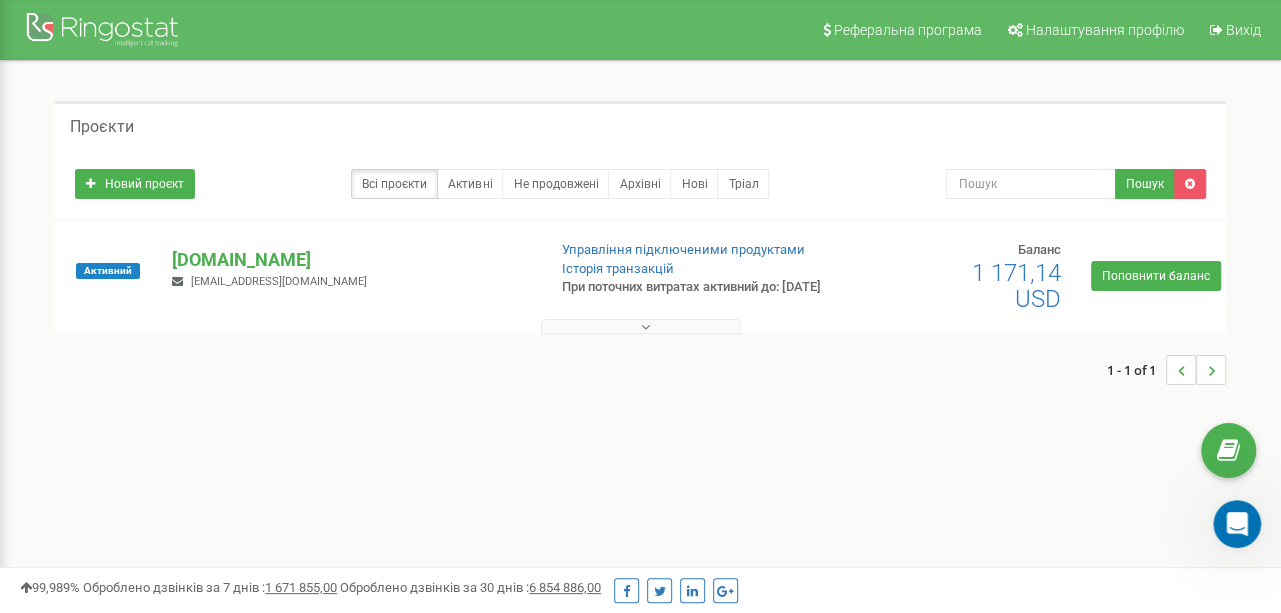 click 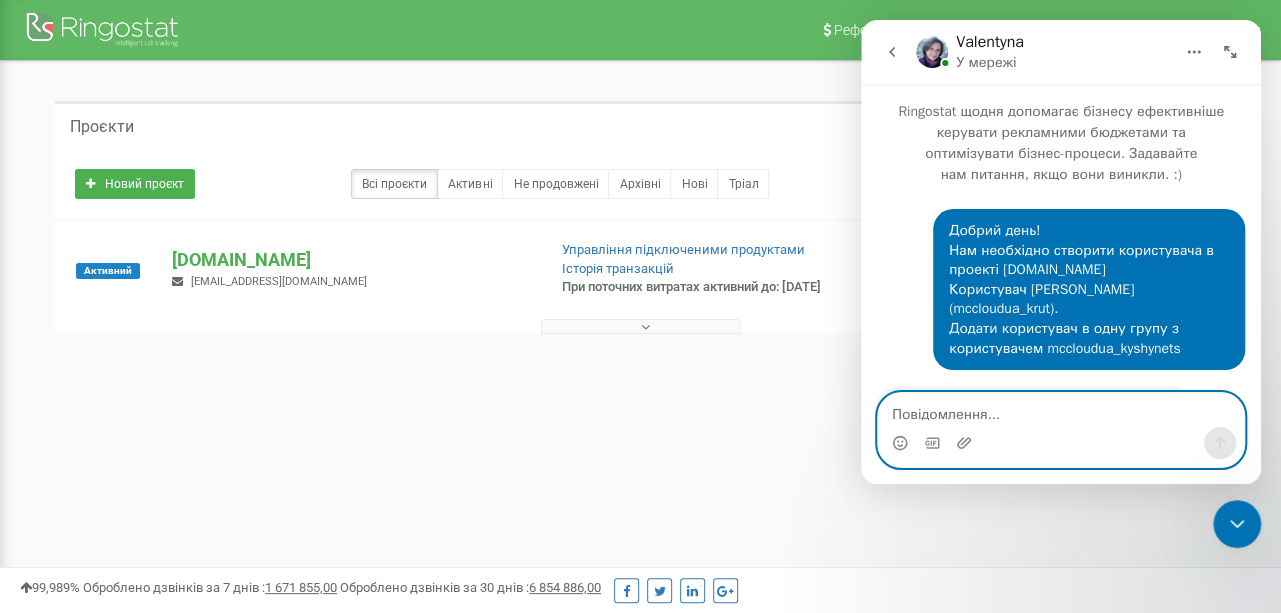 scroll, scrollTop: 627, scrollLeft: 0, axis: vertical 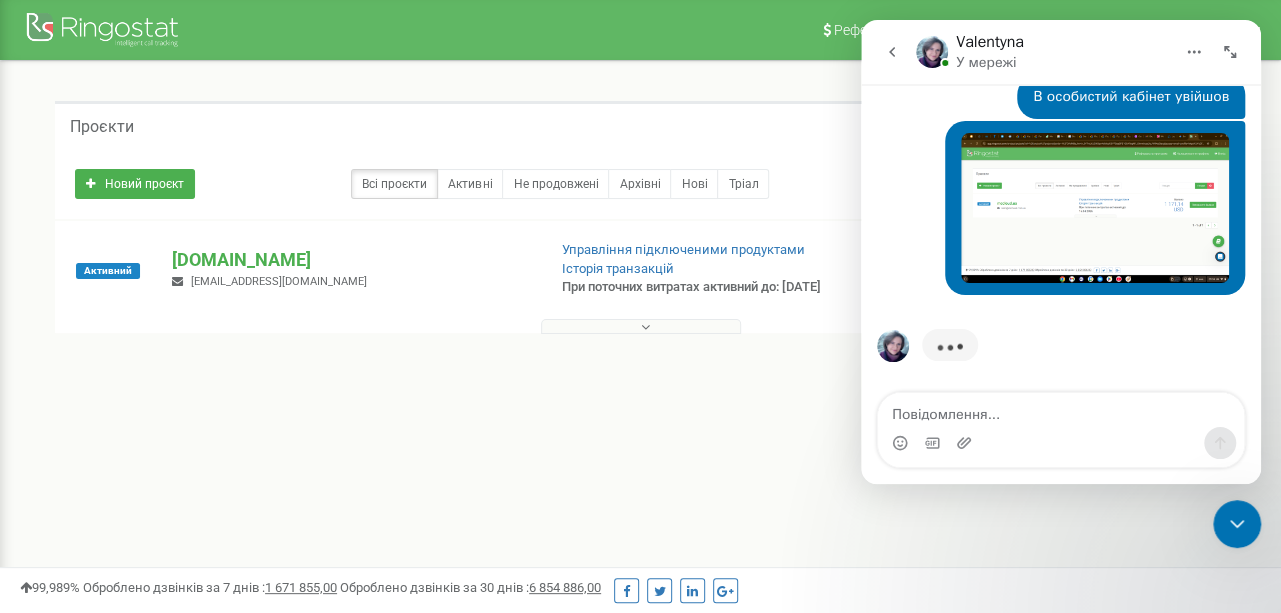 click 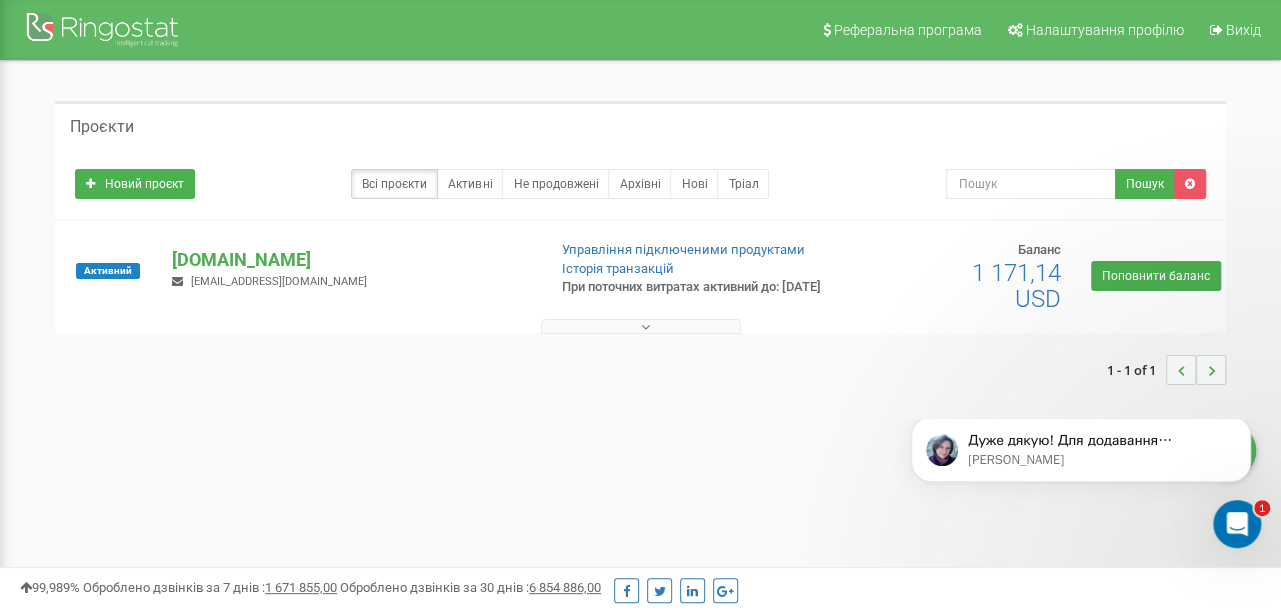 scroll, scrollTop: 0, scrollLeft: 0, axis: both 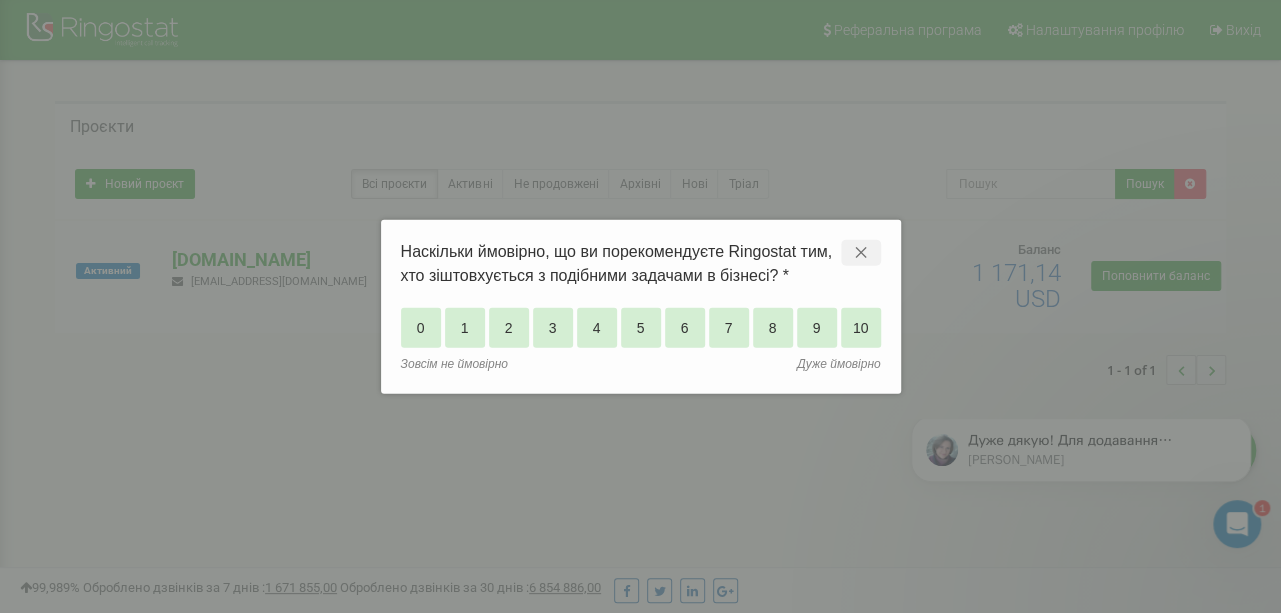click on "✕" at bounding box center (861, 253) 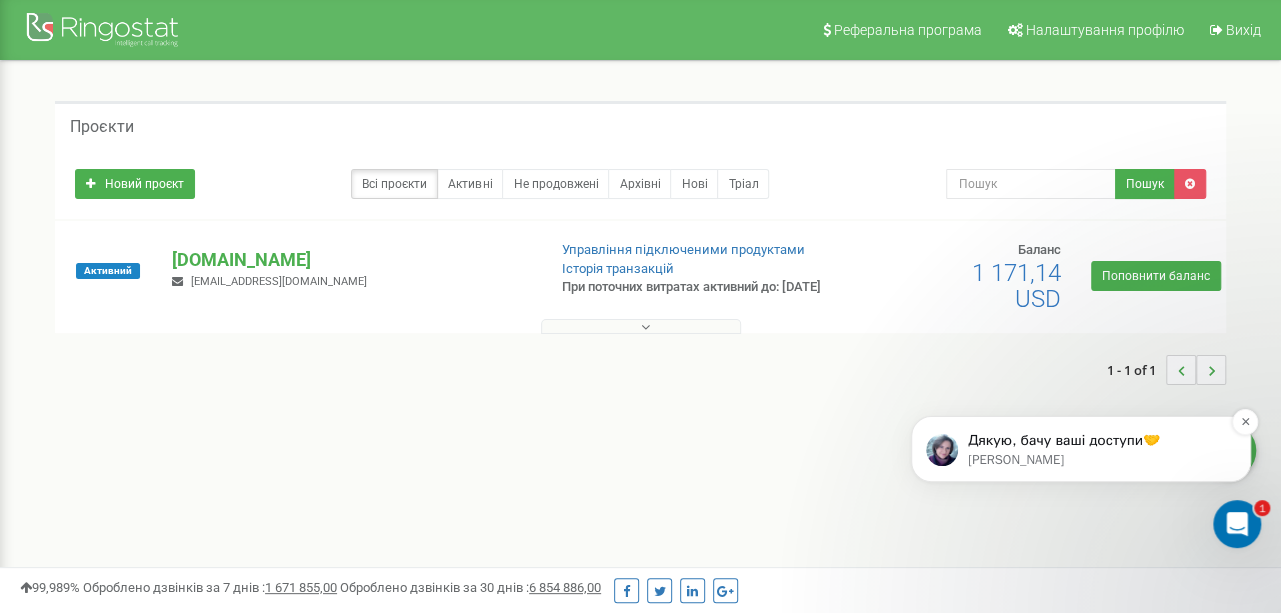 scroll, scrollTop: 704, scrollLeft: 0, axis: vertical 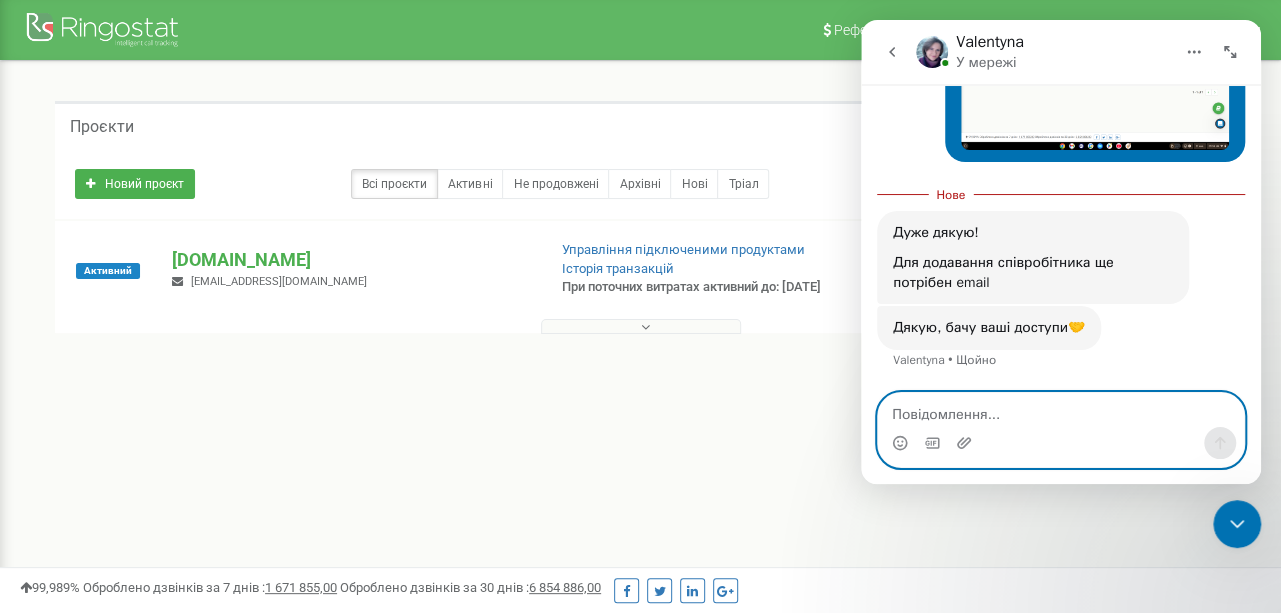 paste on "[EMAIL_ADDRESS][DOMAIN_NAME]" 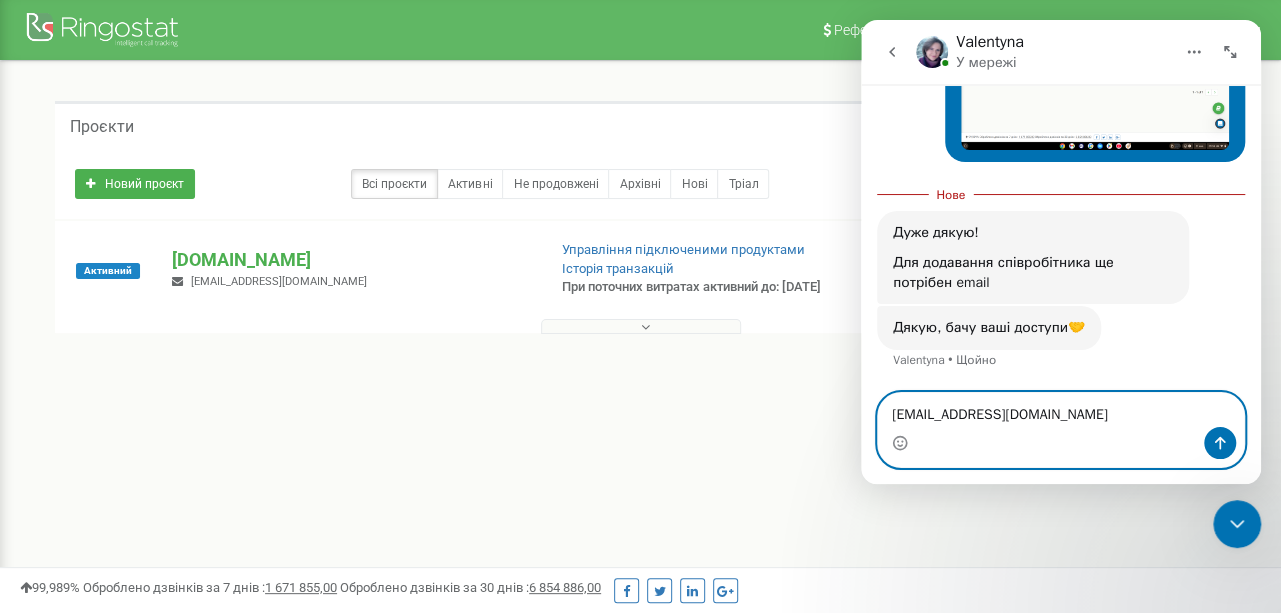 type on "[EMAIL_ADDRESS][DOMAIN_NAME]" 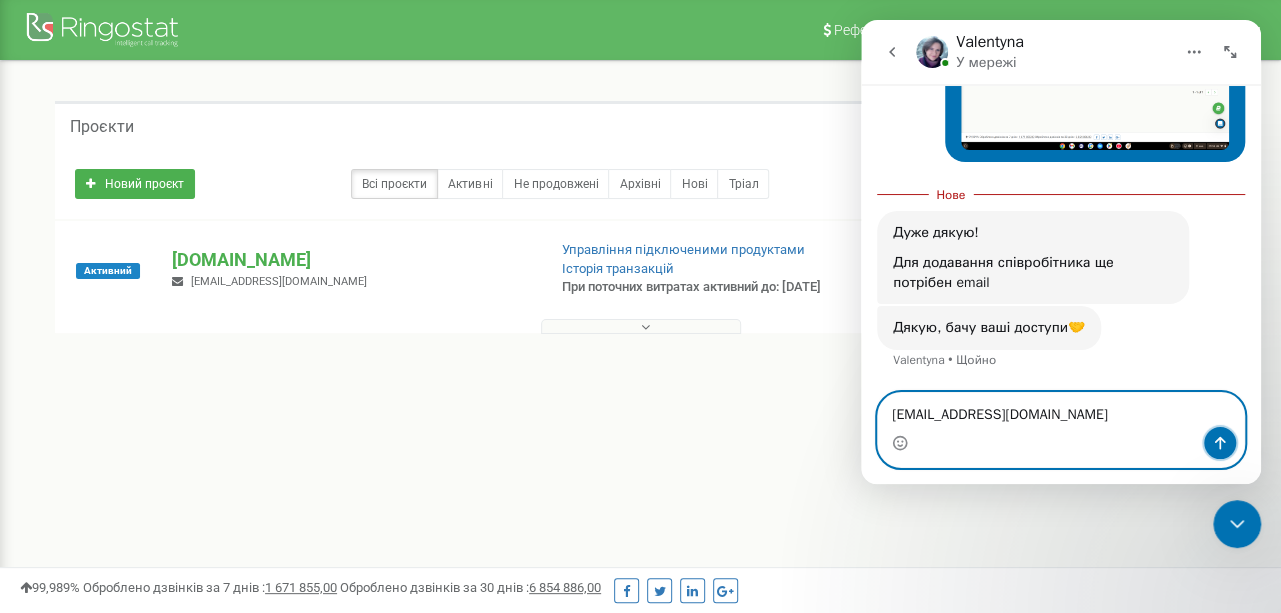 click at bounding box center (1220, 443) 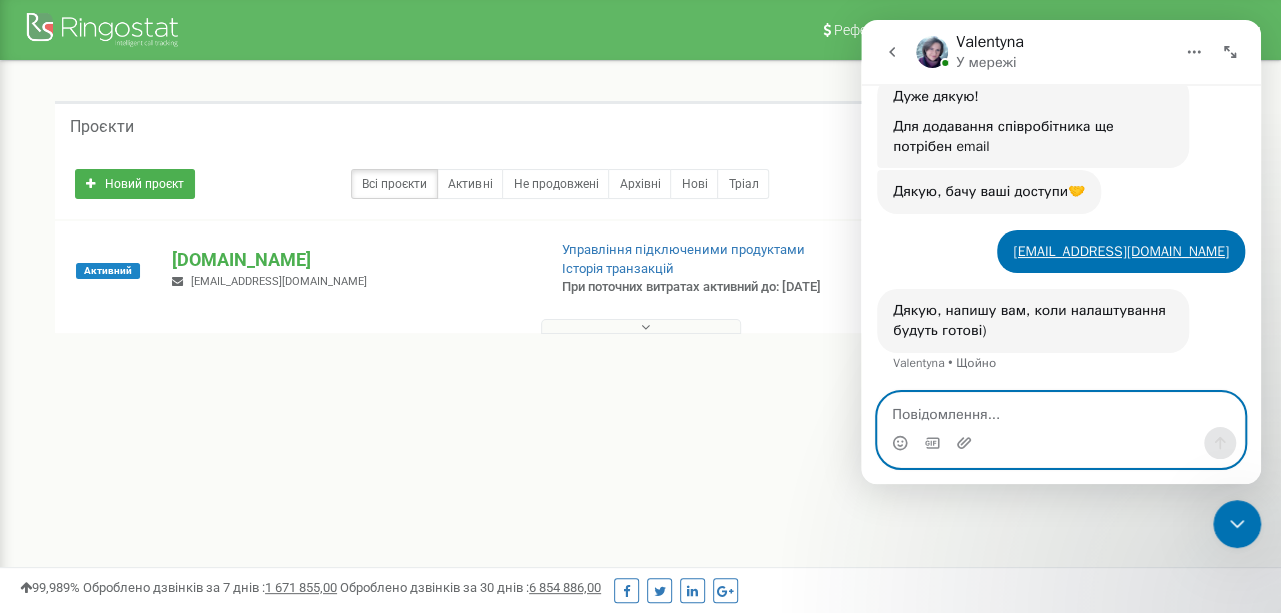 scroll, scrollTop: 843, scrollLeft: 0, axis: vertical 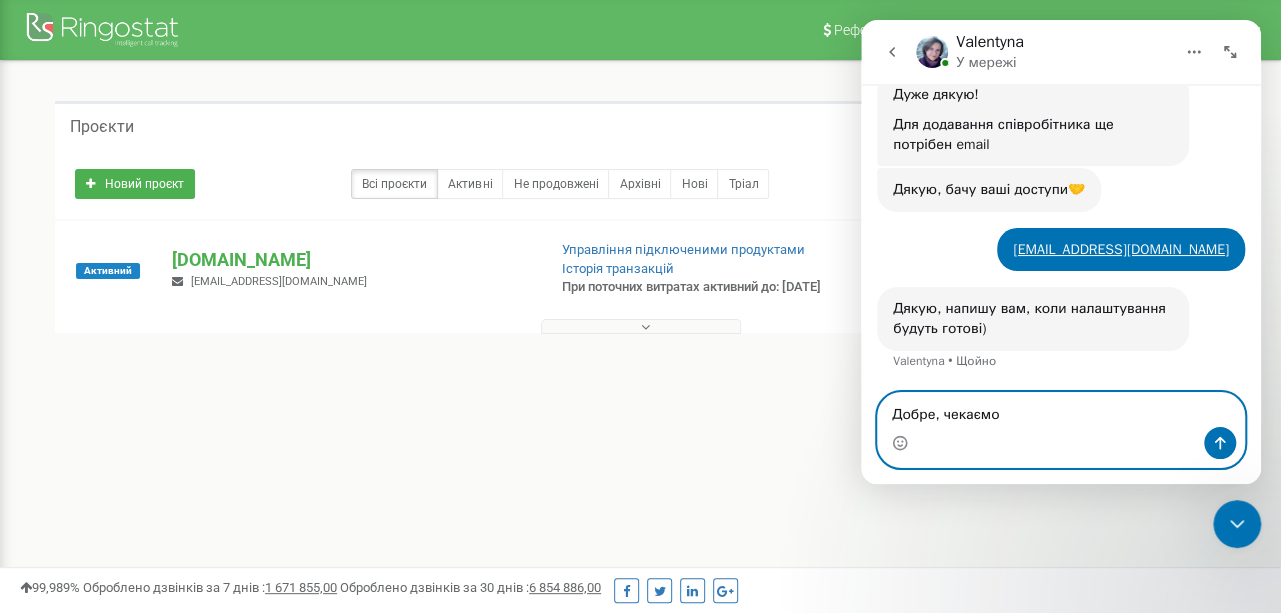 type on "Добре, чекаємо!" 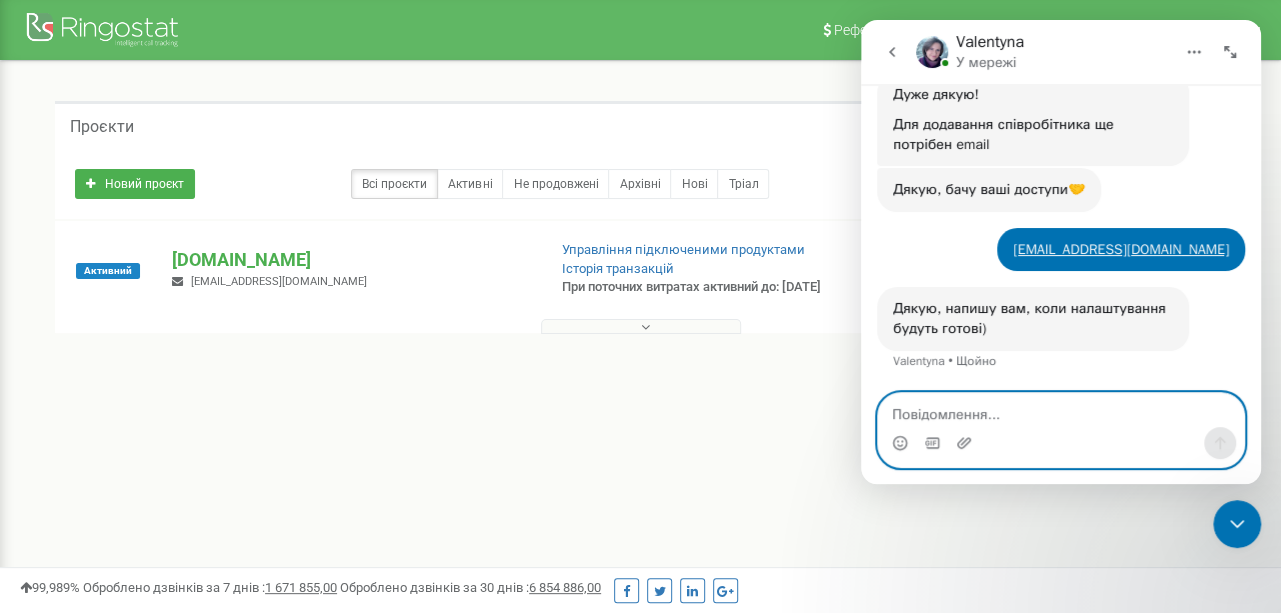 scroll, scrollTop: 903, scrollLeft: 0, axis: vertical 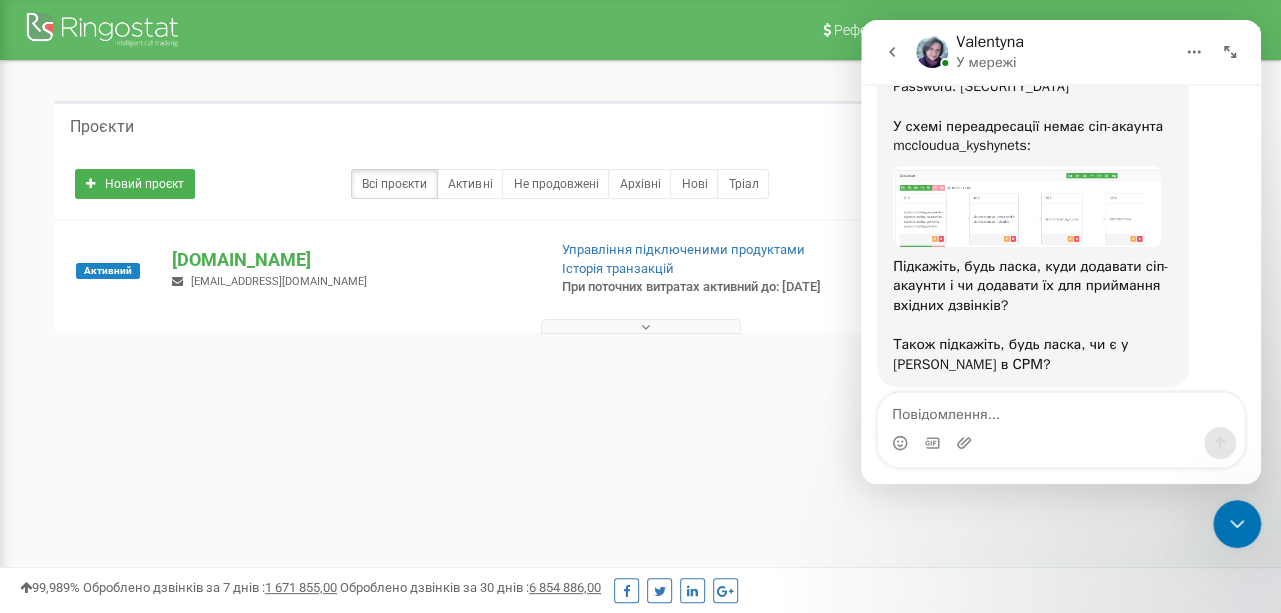 click at bounding box center (1027, 206) 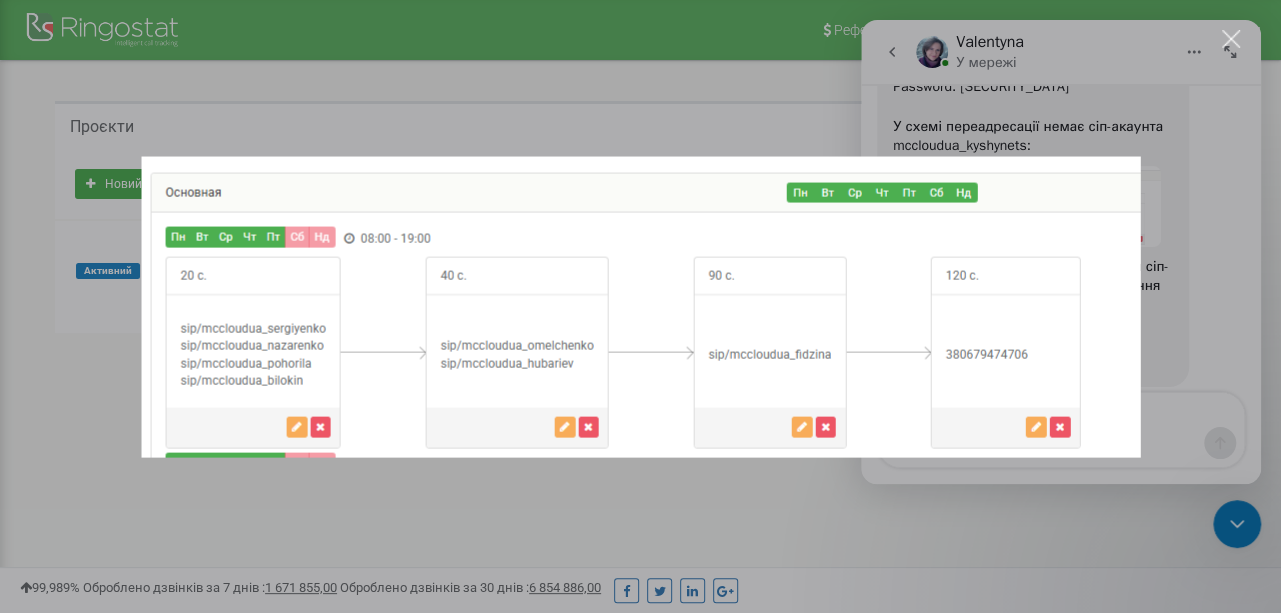 scroll, scrollTop: 0, scrollLeft: 0, axis: both 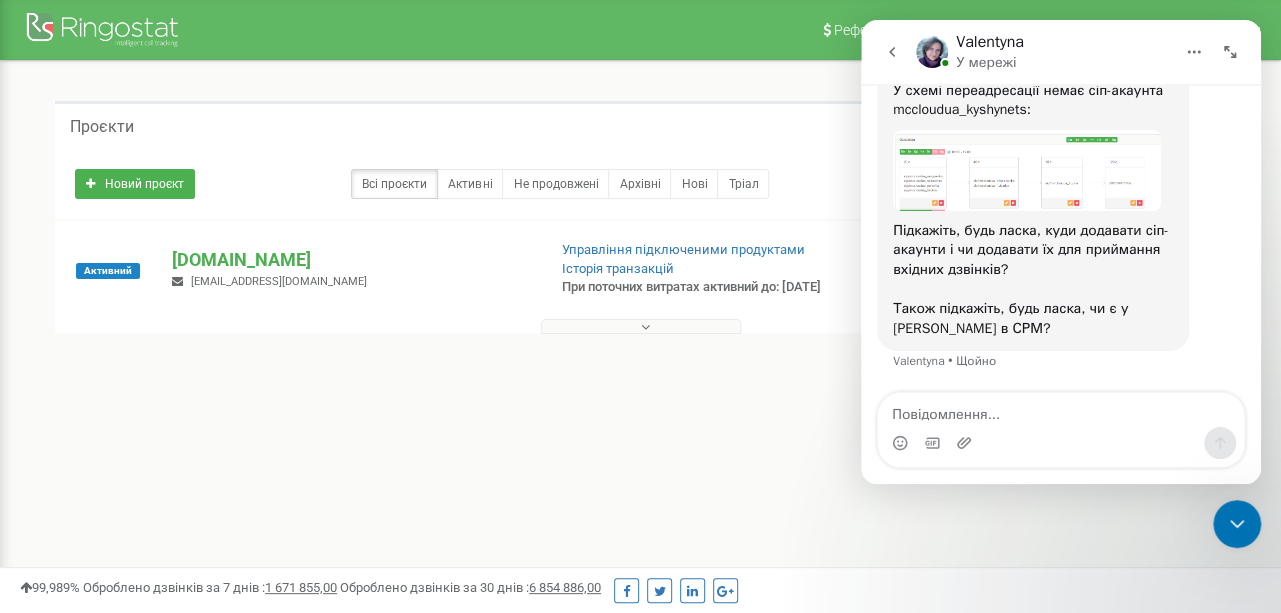click at bounding box center [1027, 170] 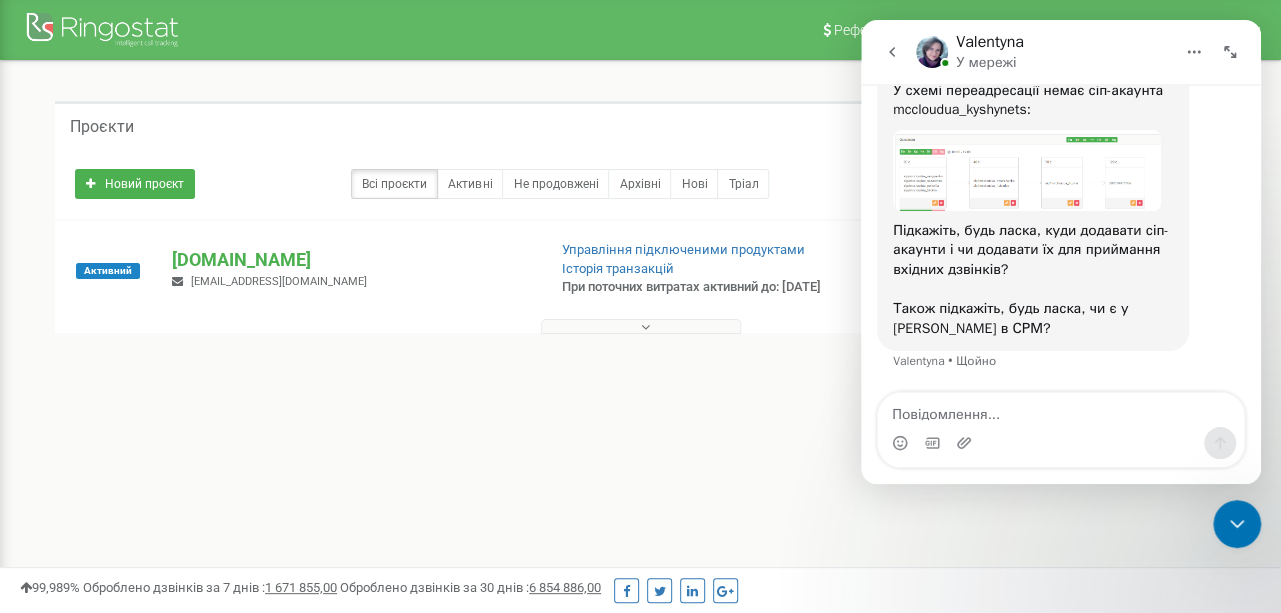 scroll, scrollTop: 0, scrollLeft: 0, axis: both 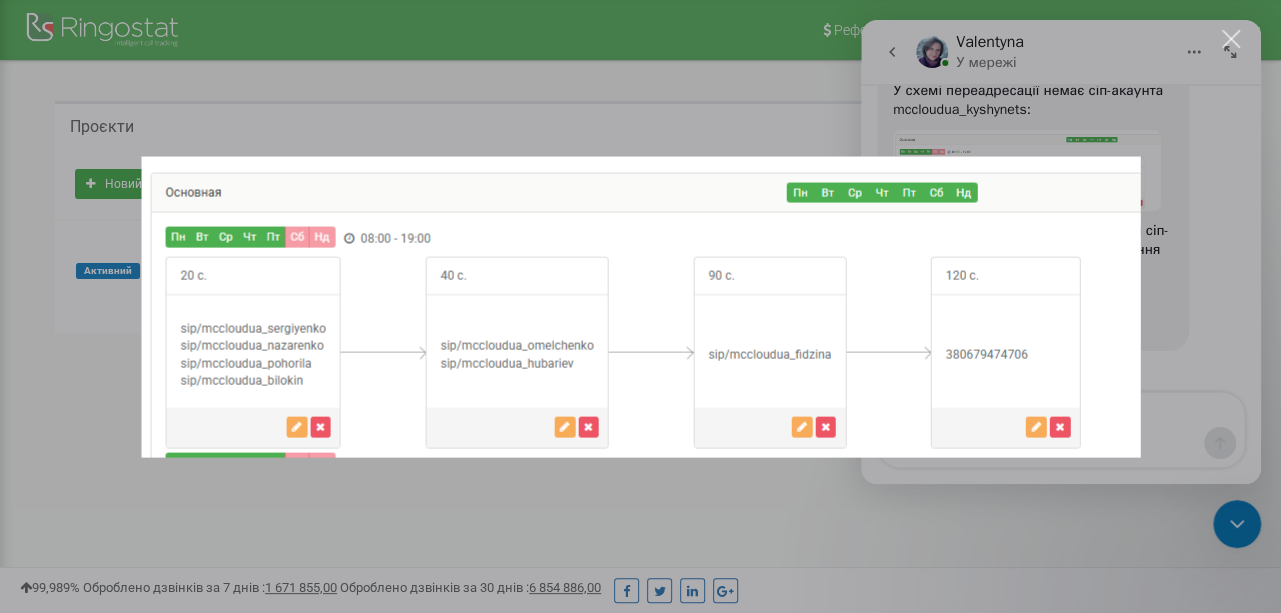 click at bounding box center (640, 306) 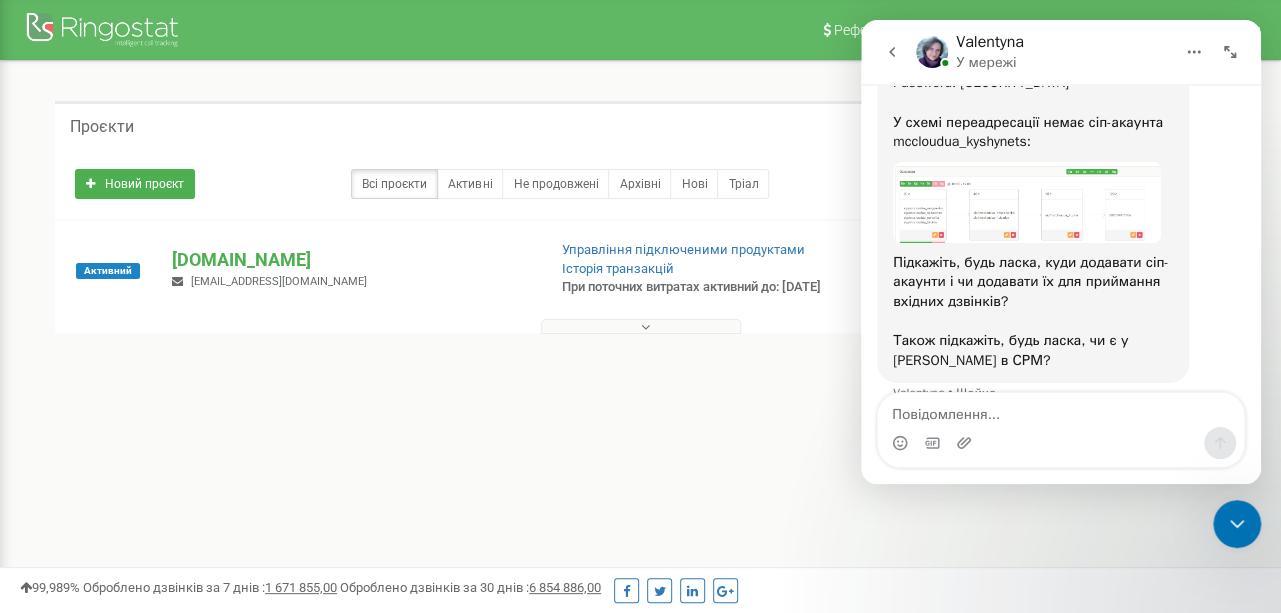 scroll, scrollTop: 1319, scrollLeft: 0, axis: vertical 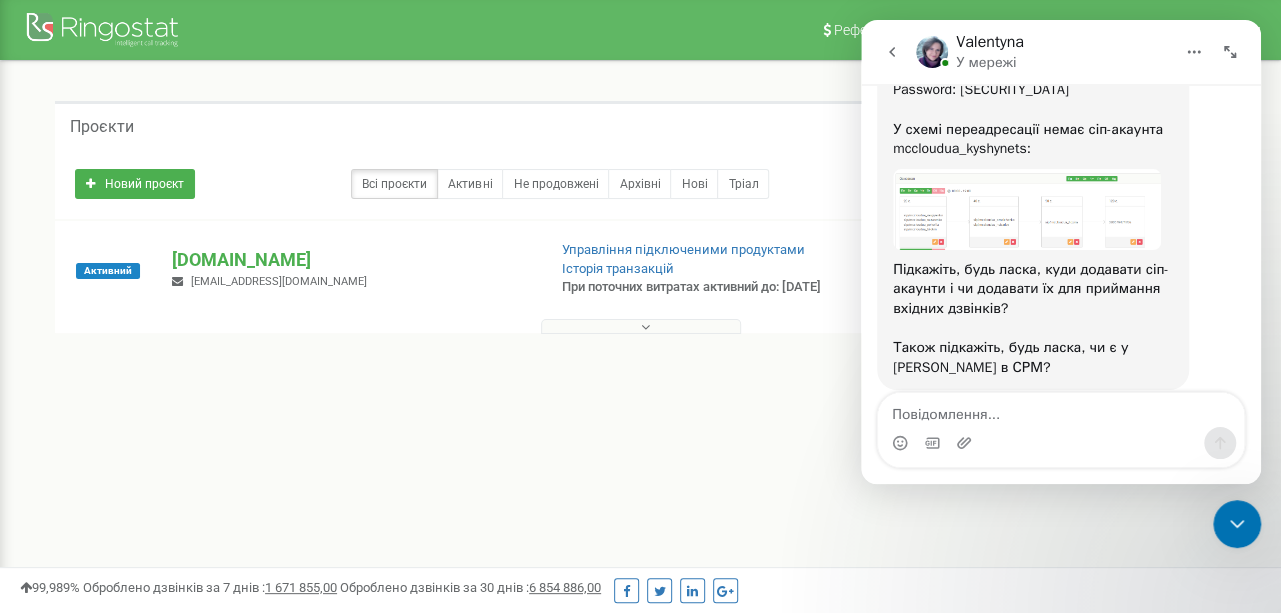 click at bounding box center [1027, 209] 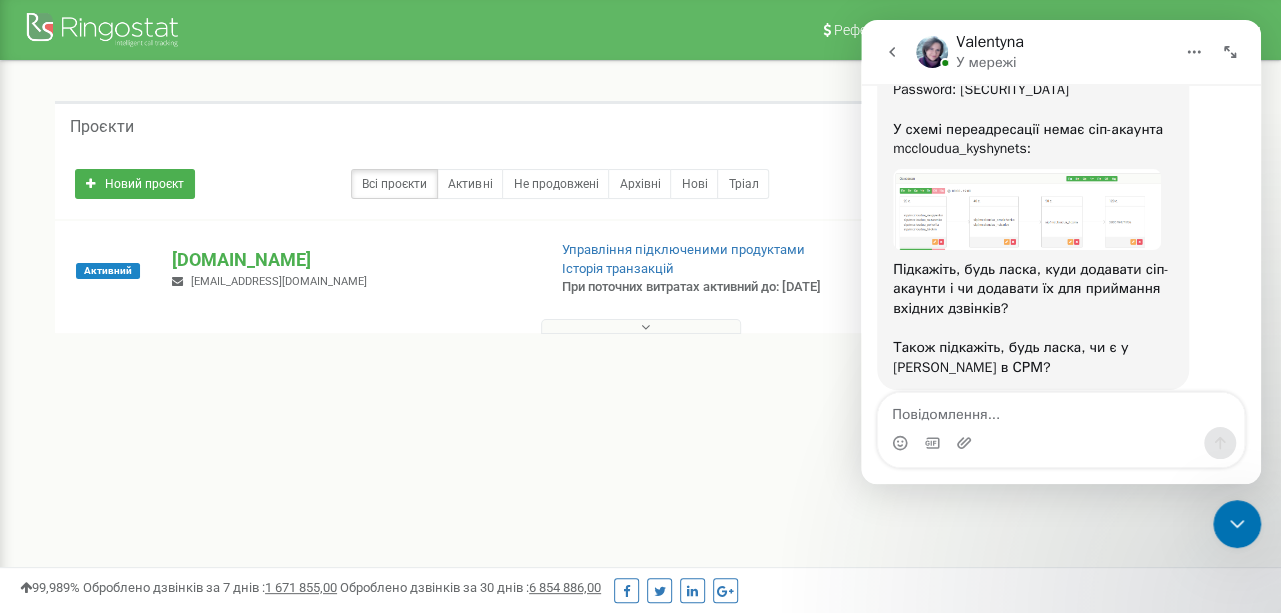scroll, scrollTop: 0, scrollLeft: 0, axis: both 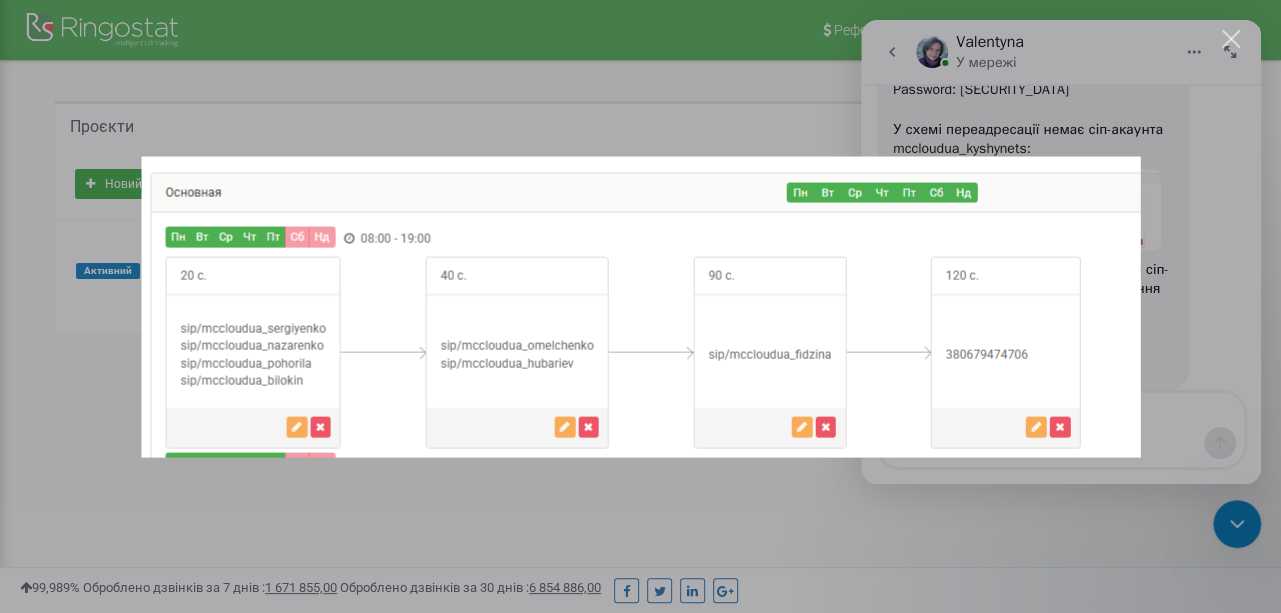 click at bounding box center (640, 306) 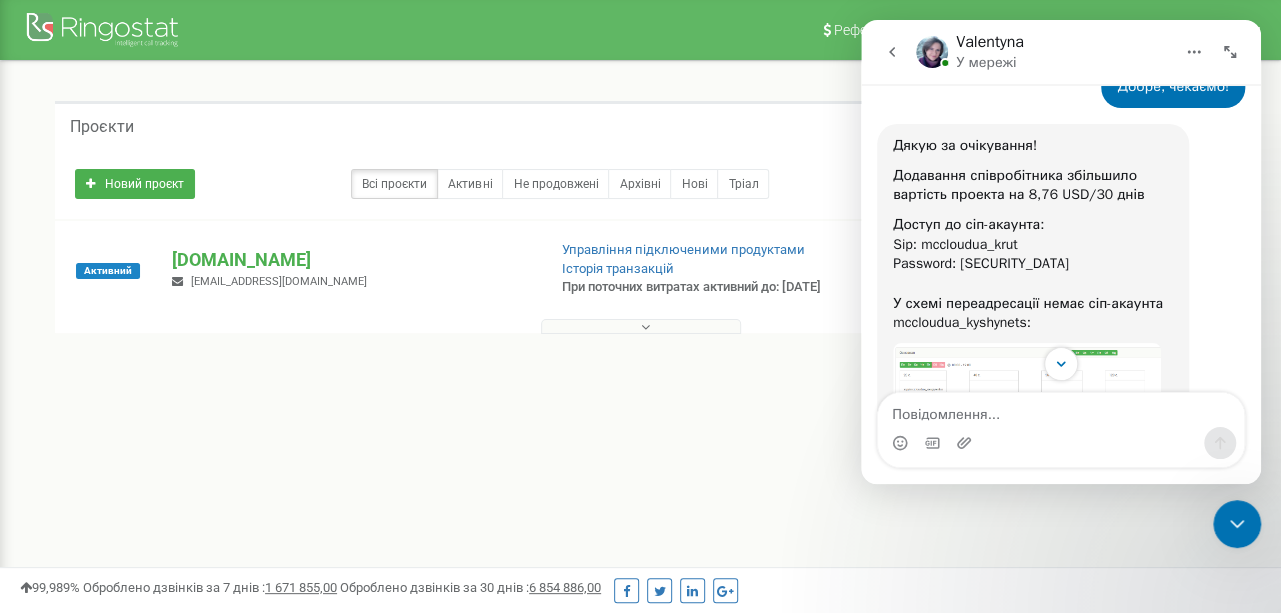 scroll, scrollTop: 1142, scrollLeft: 0, axis: vertical 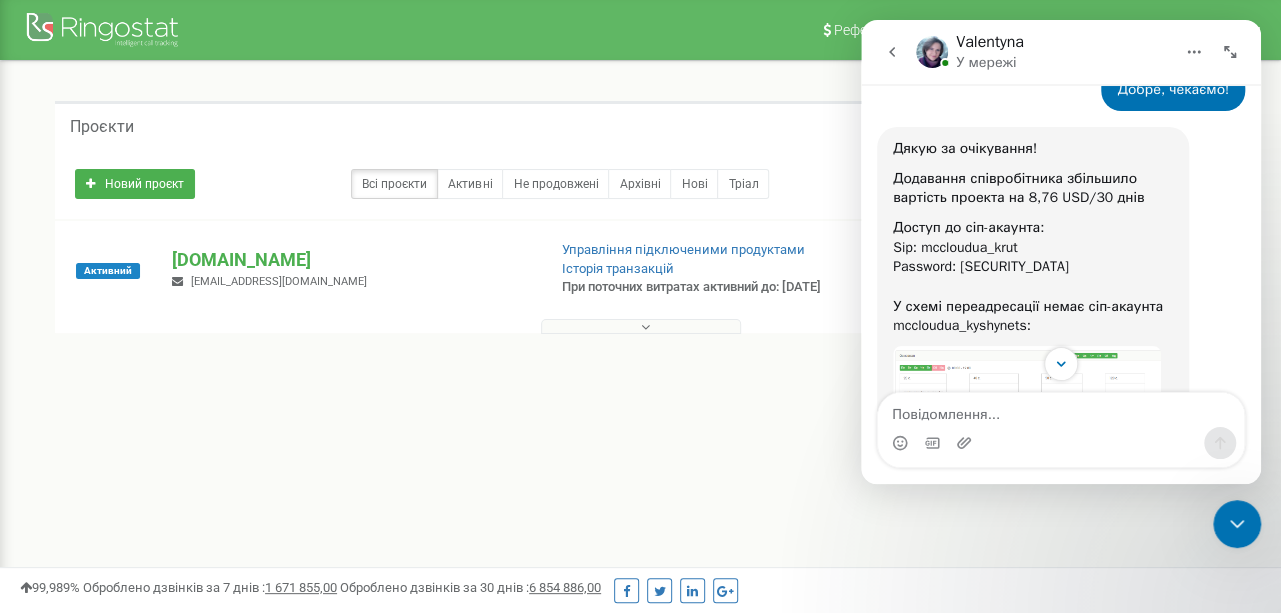 drag, startPoint x: 1077, startPoint y: 263, endPoint x: 887, endPoint y: 232, distance: 192.51234 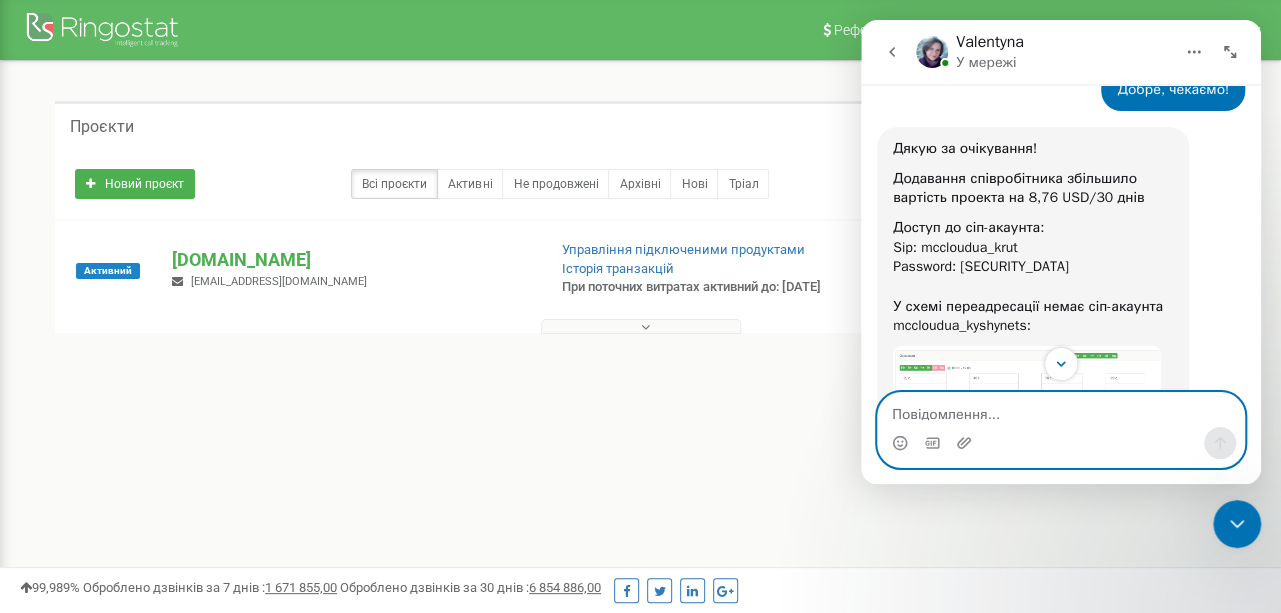 click at bounding box center (1061, 410) 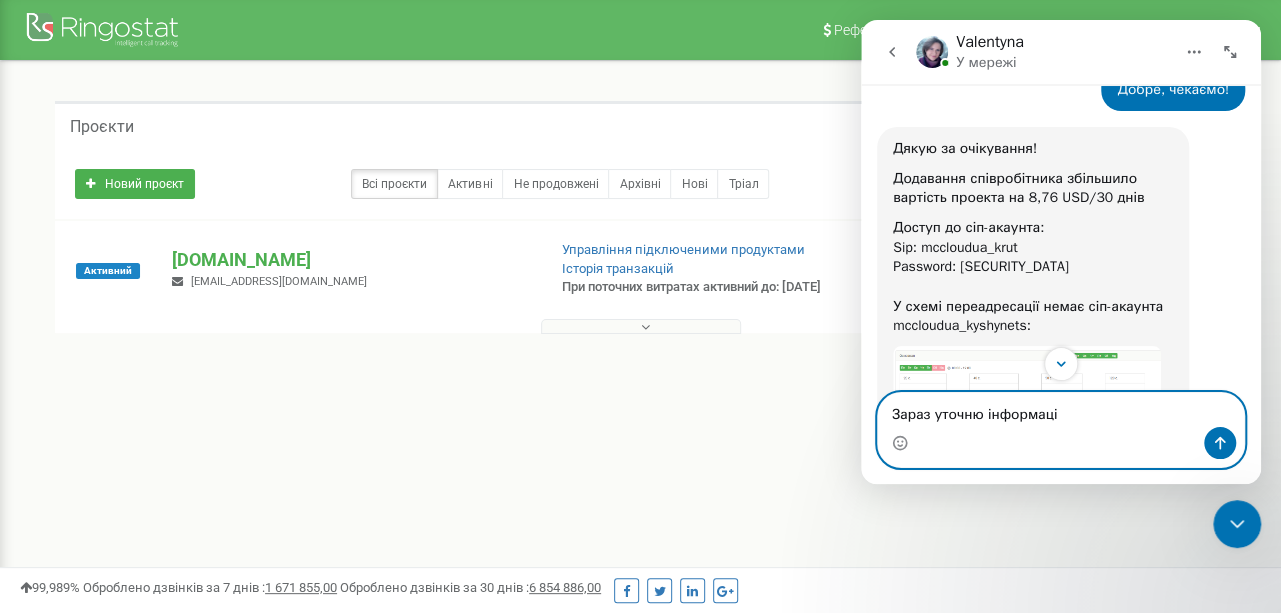 type on "Зараз уточню інформацію" 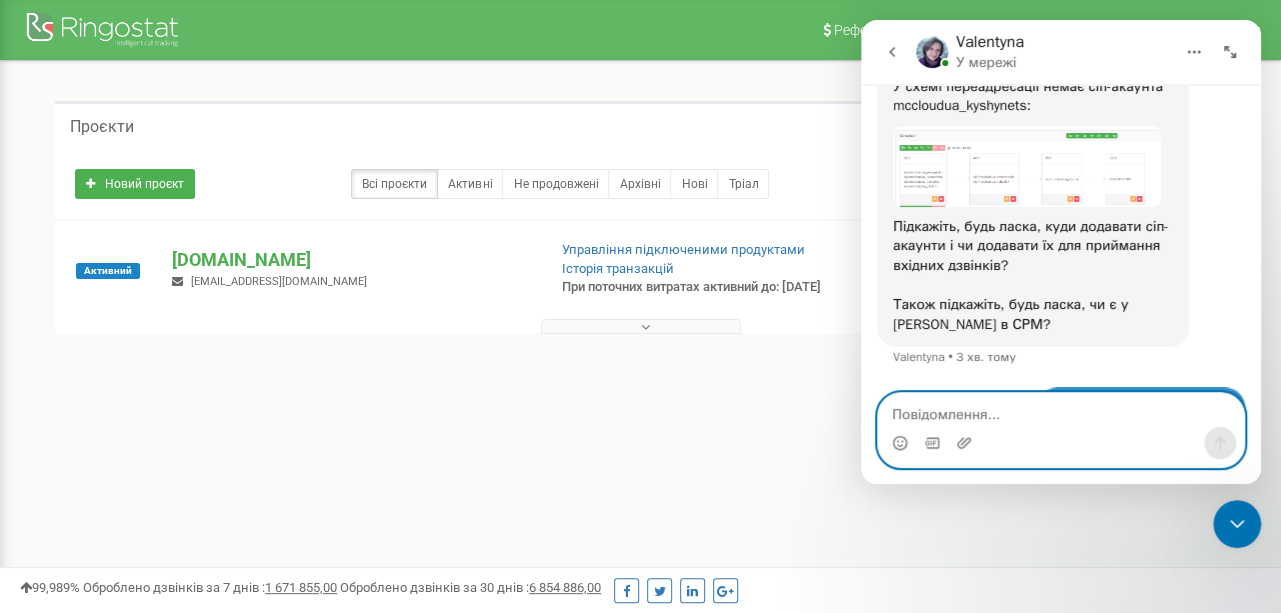 scroll, scrollTop: 1418, scrollLeft: 0, axis: vertical 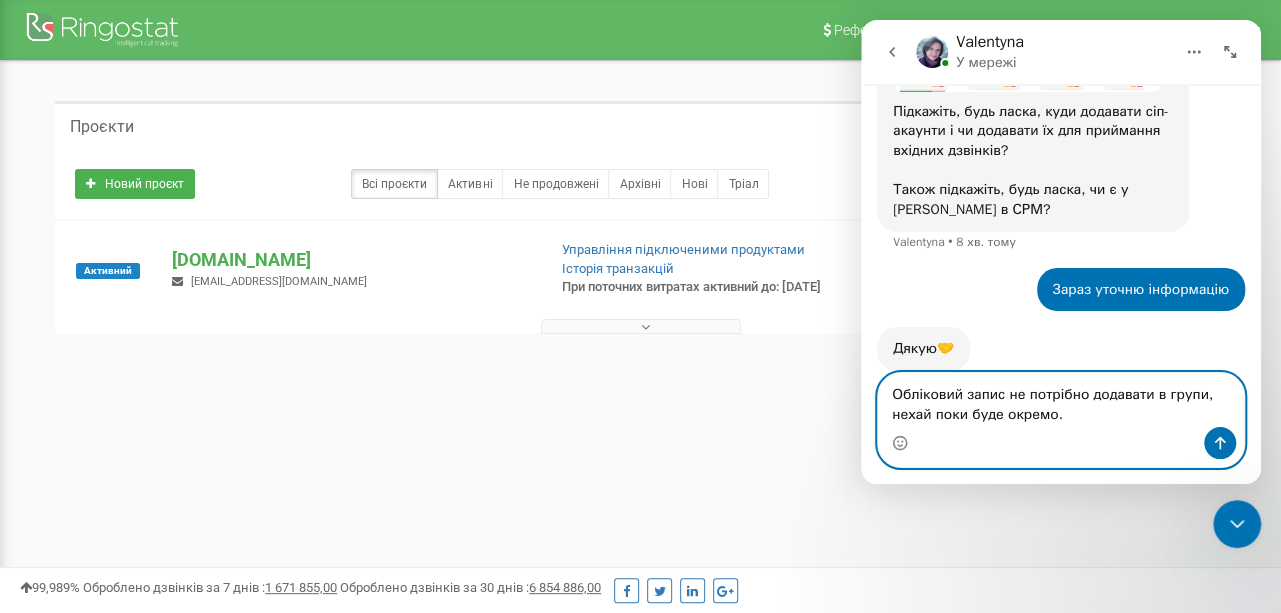 type on "Обліковий запис не потрібно додавати в групи, нехай поки буде окремо." 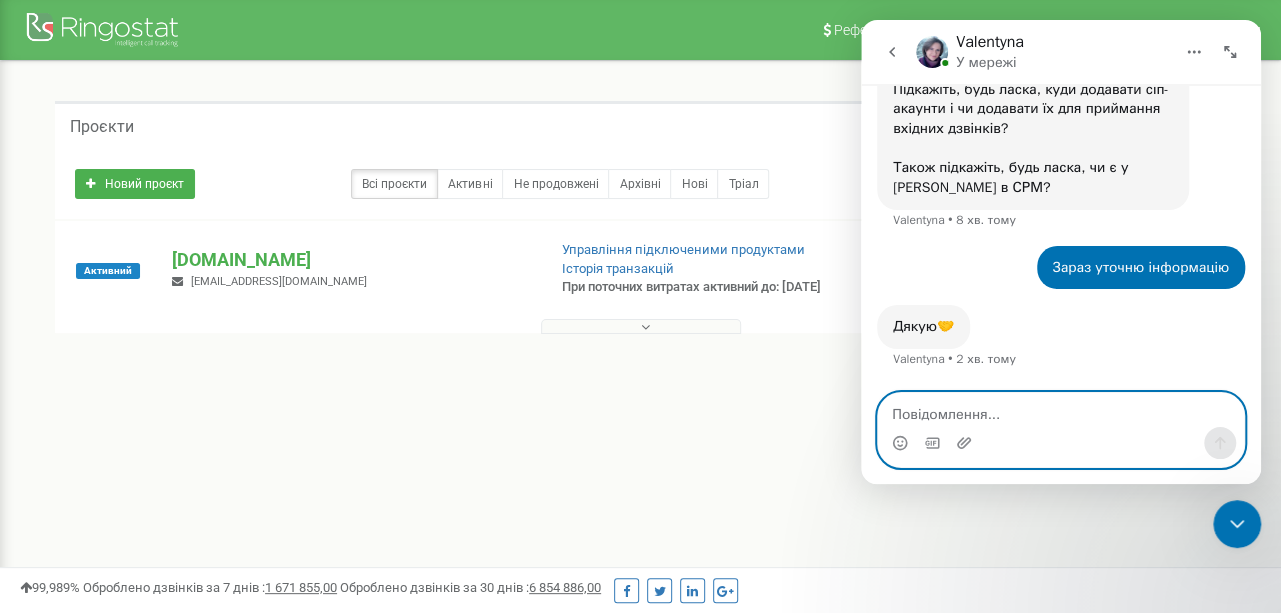 scroll, scrollTop: 1498, scrollLeft: 0, axis: vertical 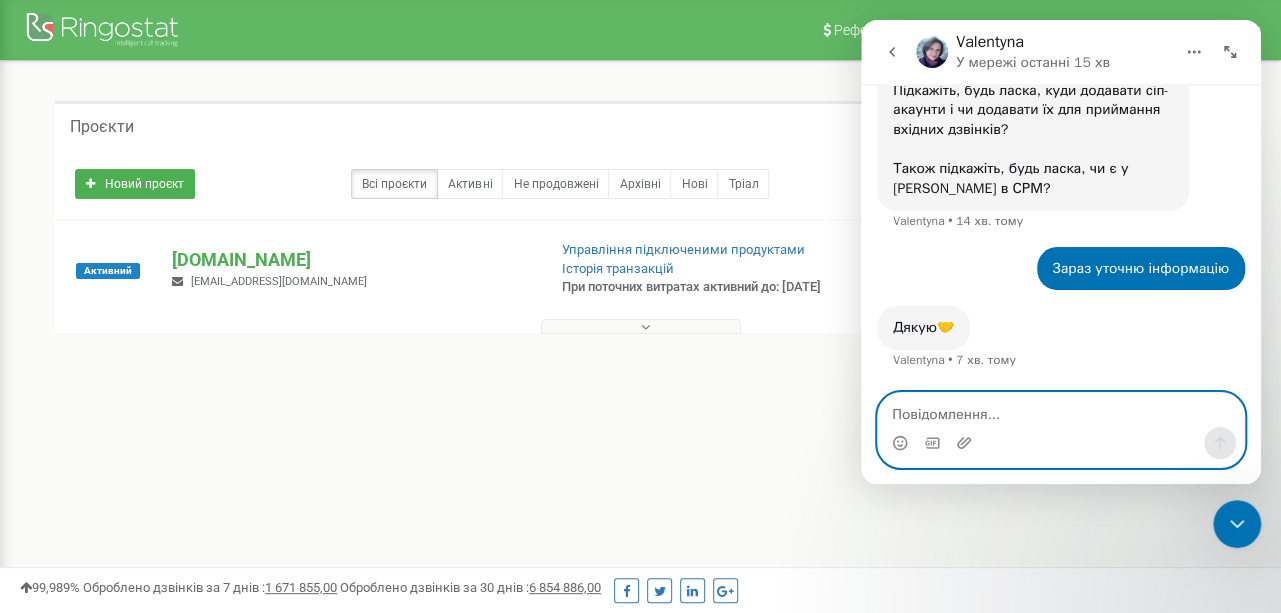 paste on "Обліковий запис не потрібно додавати в групи, нехай поки буде окремо." 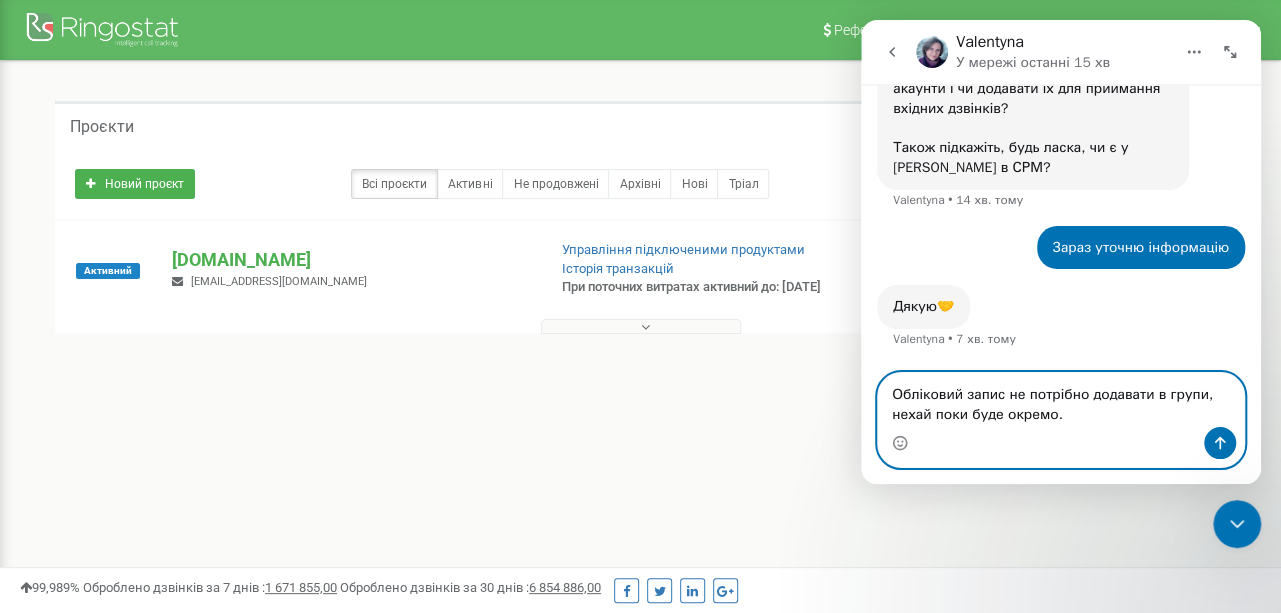 scroll, scrollTop: 1518, scrollLeft: 0, axis: vertical 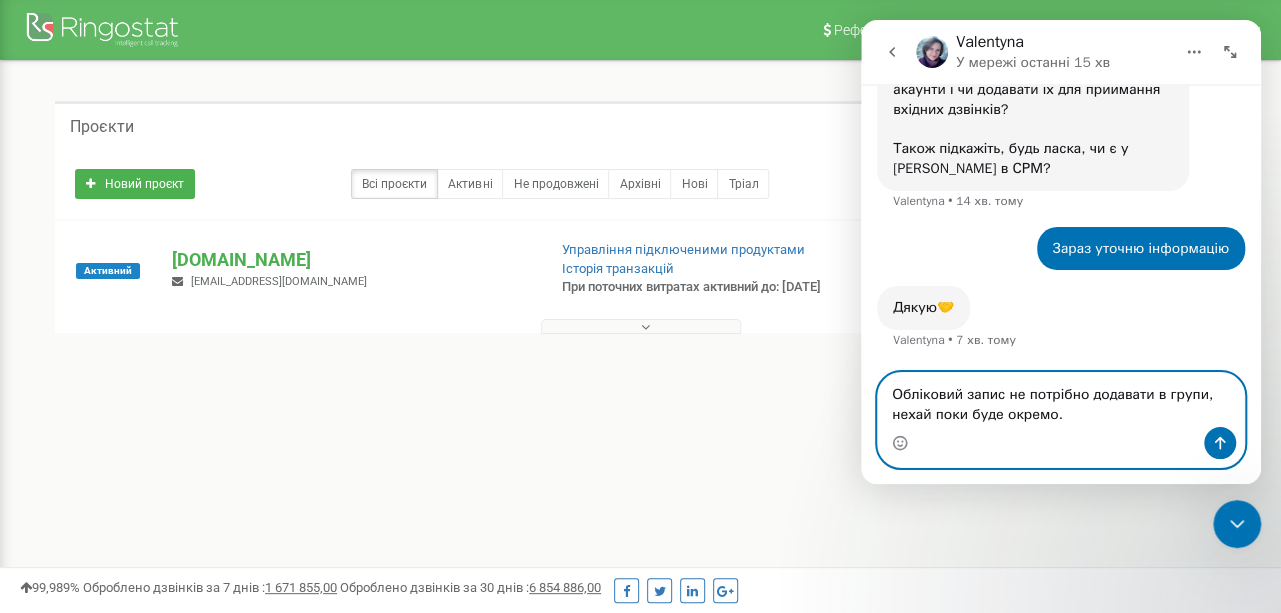 type on "Обліковий запис не потрібно додавати в групи, нехай поки буде окремо." 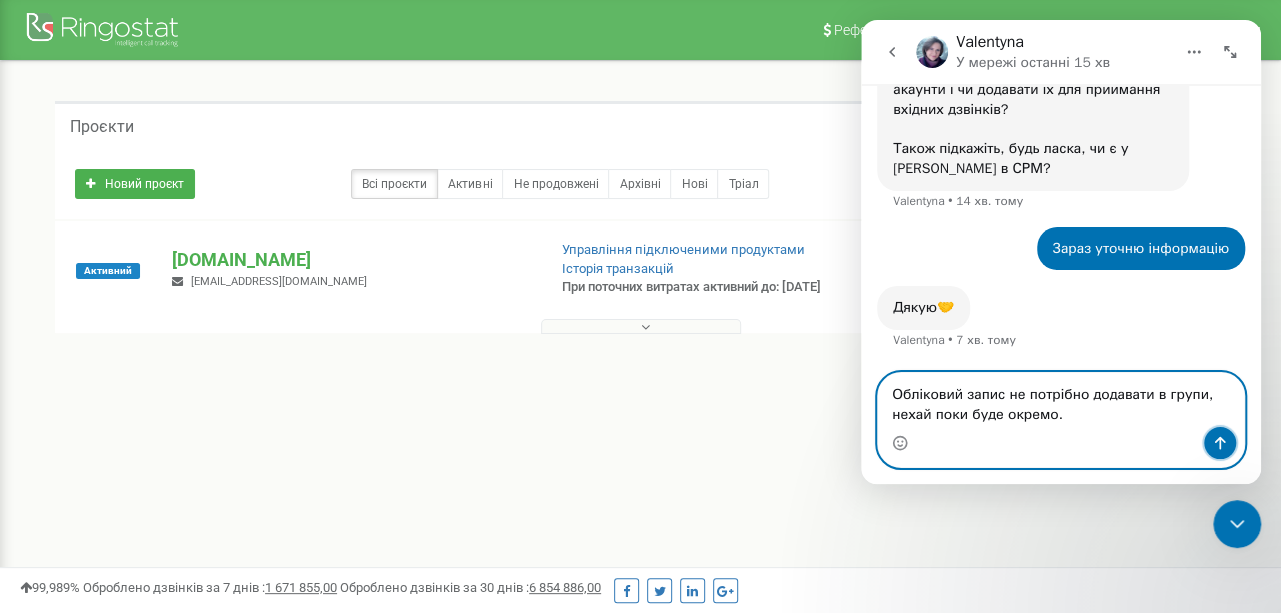 click at bounding box center (1220, 443) 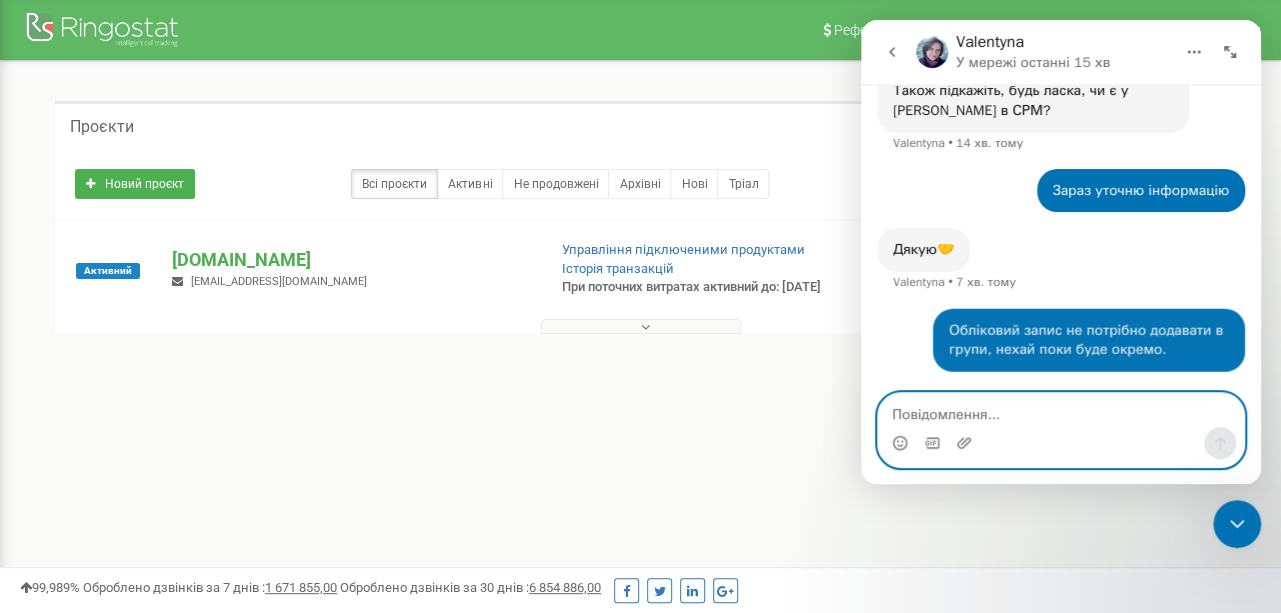 scroll, scrollTop: 1577, scrollLeft: 0, axis: vertical 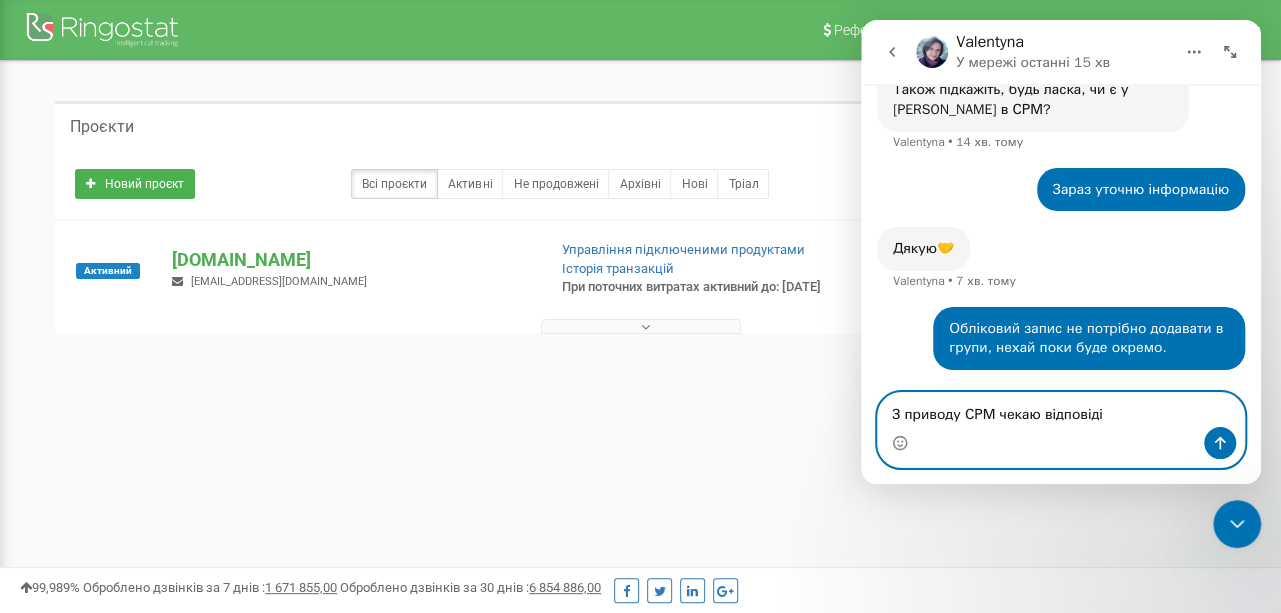 type on "З приводу СРМ чекаю відповіді" 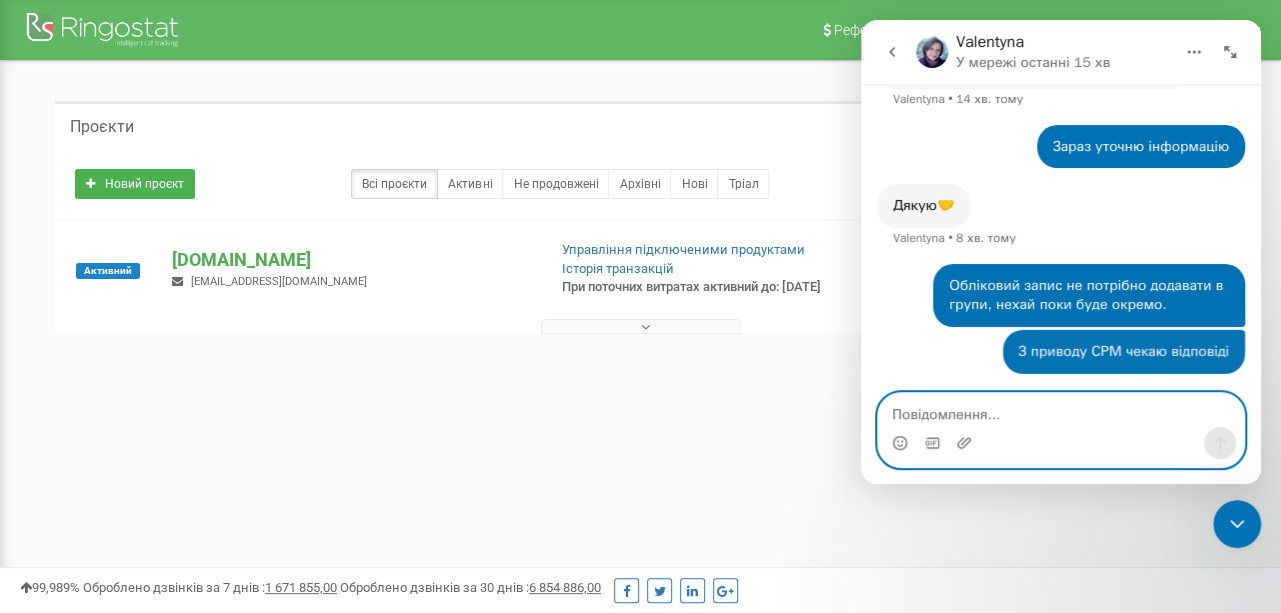 scroll, scrollTop: 1622, scrollLeft: 0, axis: vertical 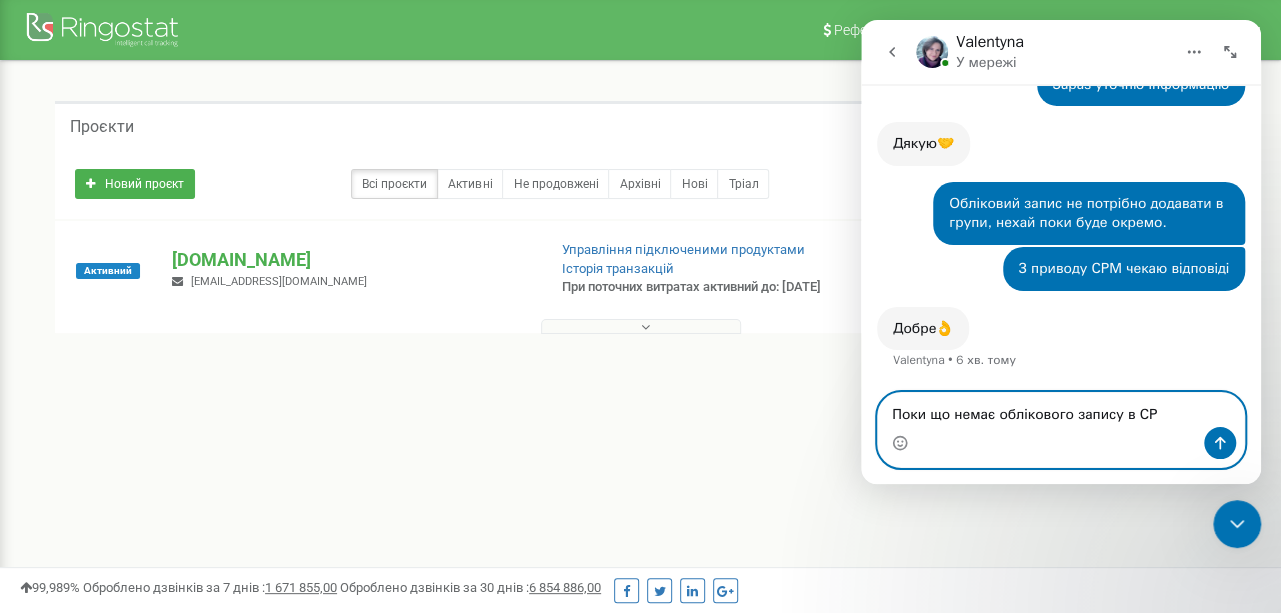 type on "Поки що немає облікового запису в СРМ" 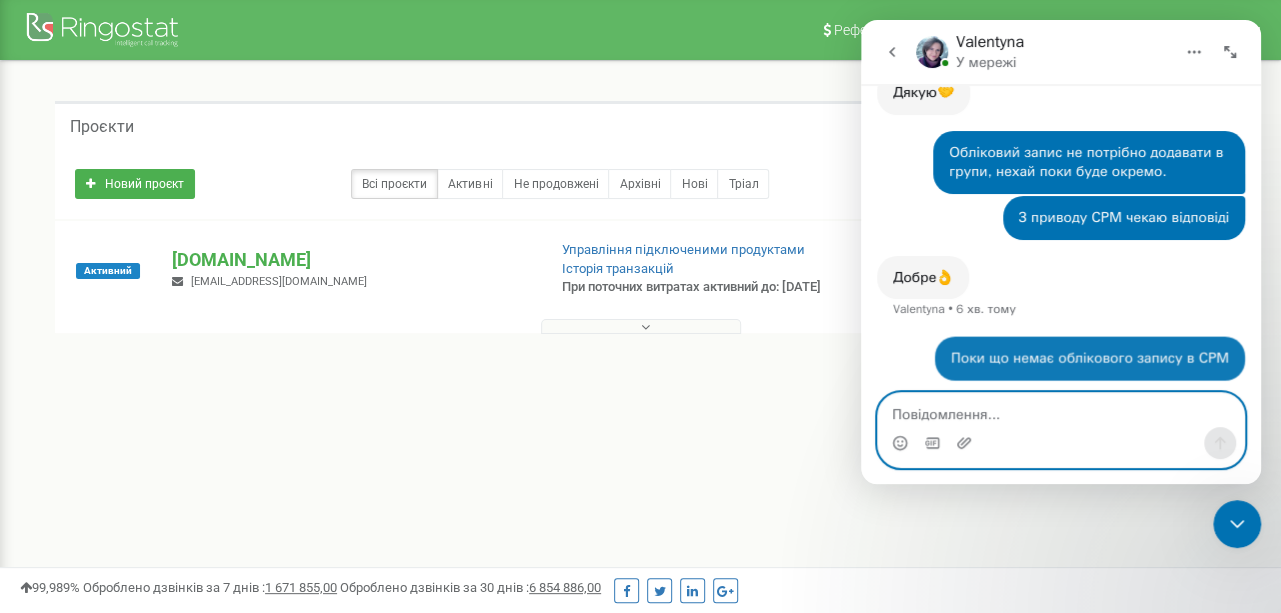 scroll, scrollTop: 1742, scrollLeft: 0, axis: vertical 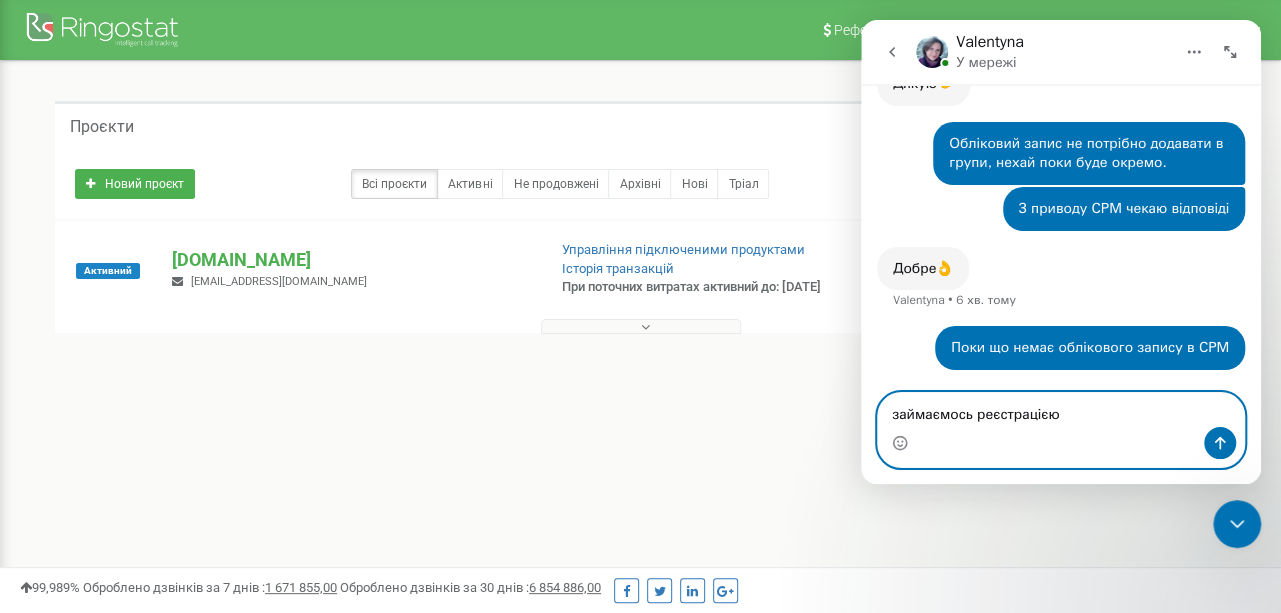 type on "займаємось реєстрацією" 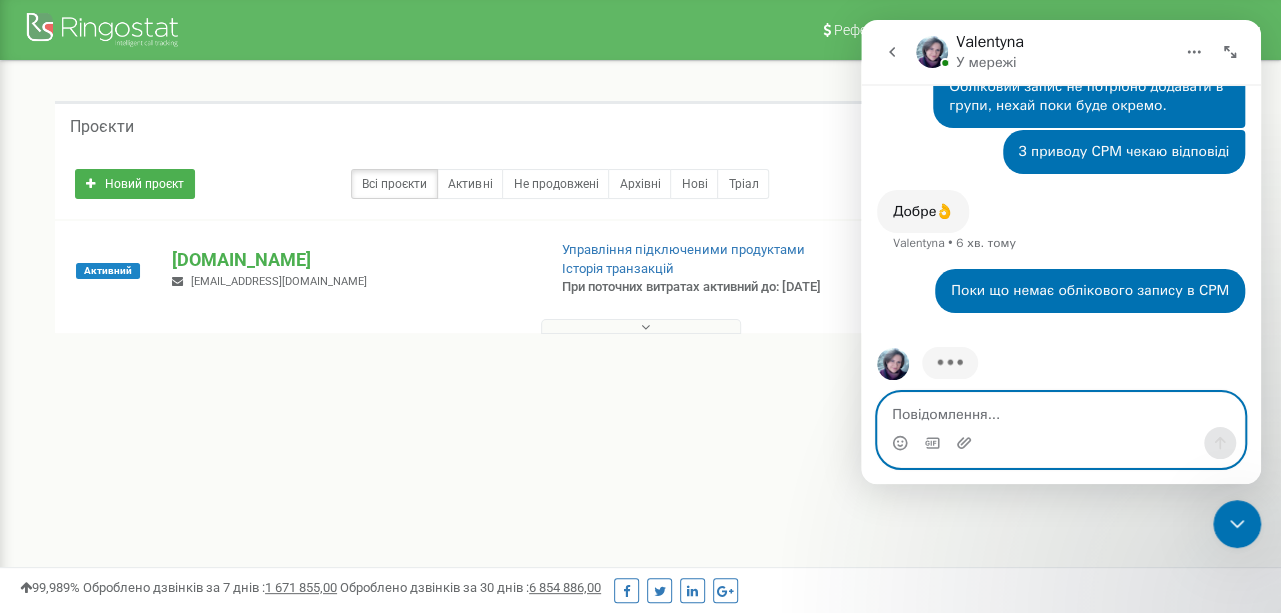 scroll, scrollTop: 1818, scrollLeft: 0, axis: vertical 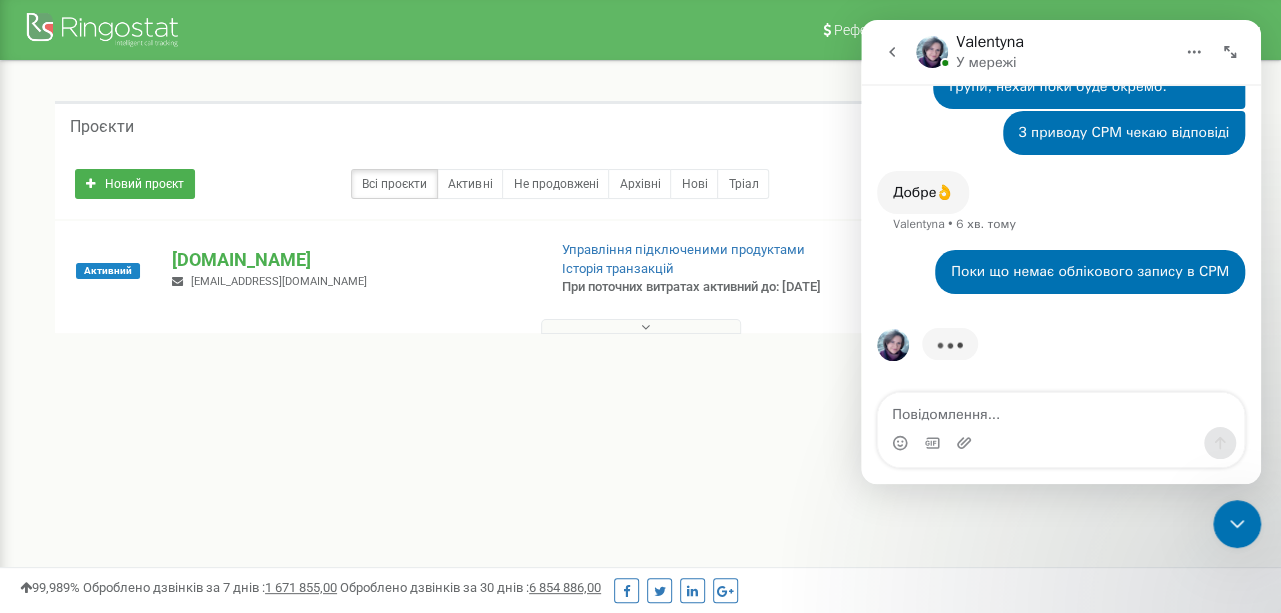 click on "Вводить текст…" at bounding box center (1061, 356) 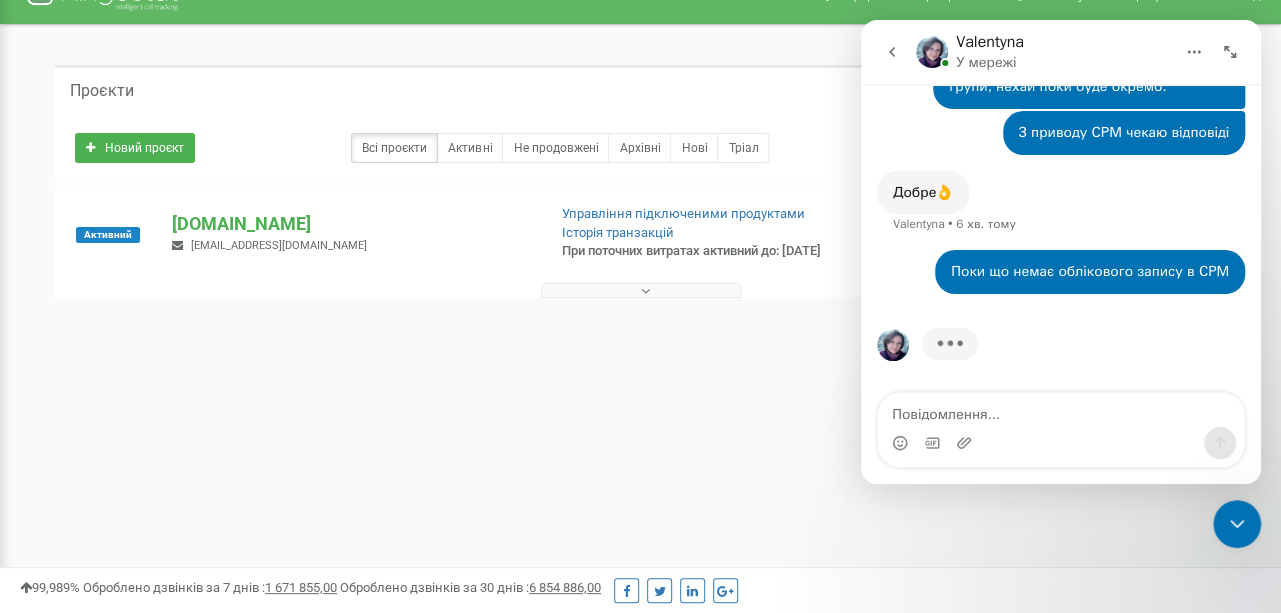 scroll, scrollTop: 0, scrollLeft: 0, axis: both 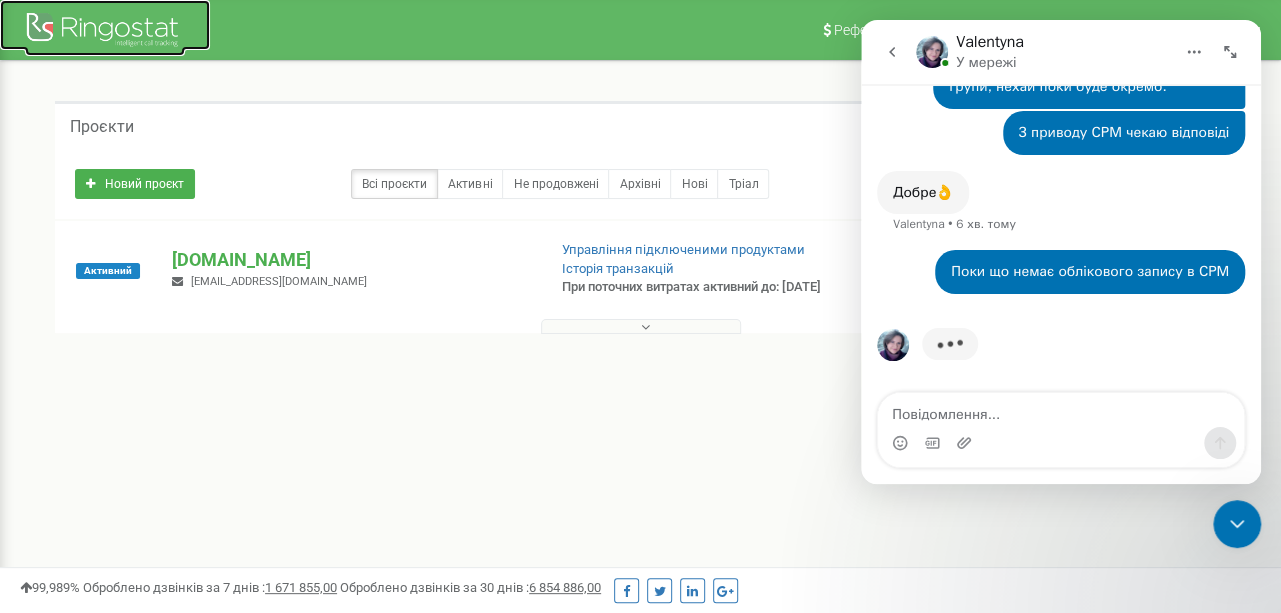 click at bounding box center (105, 32) 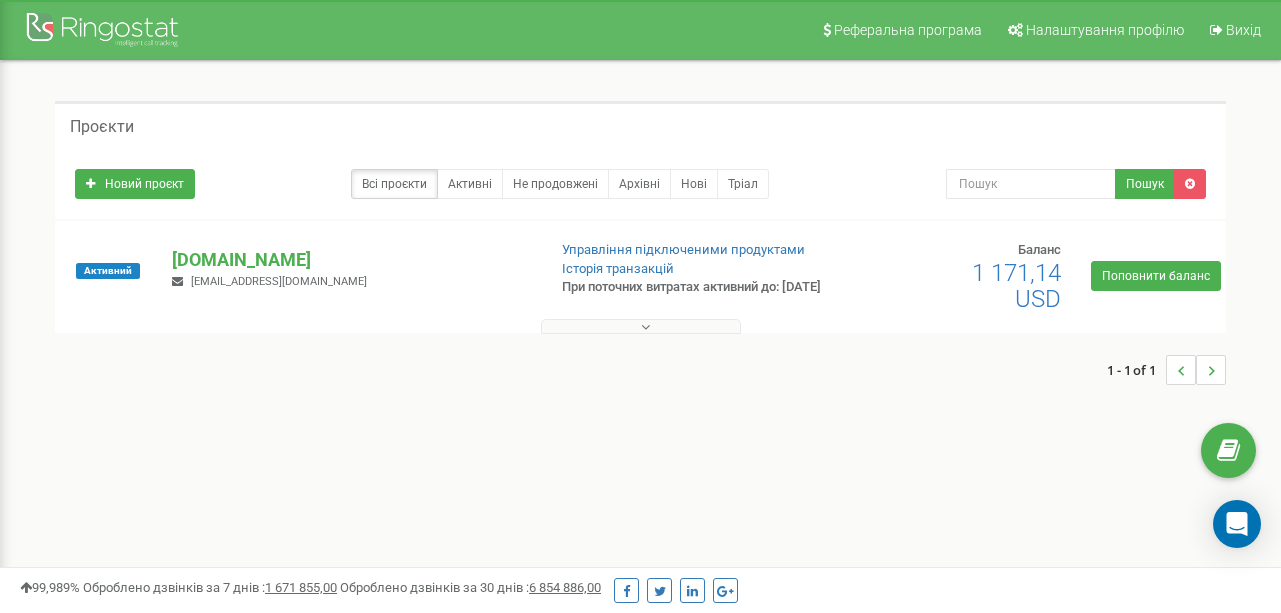 scroll, scrollTop: 0, scrollLeft: 0, axis: both 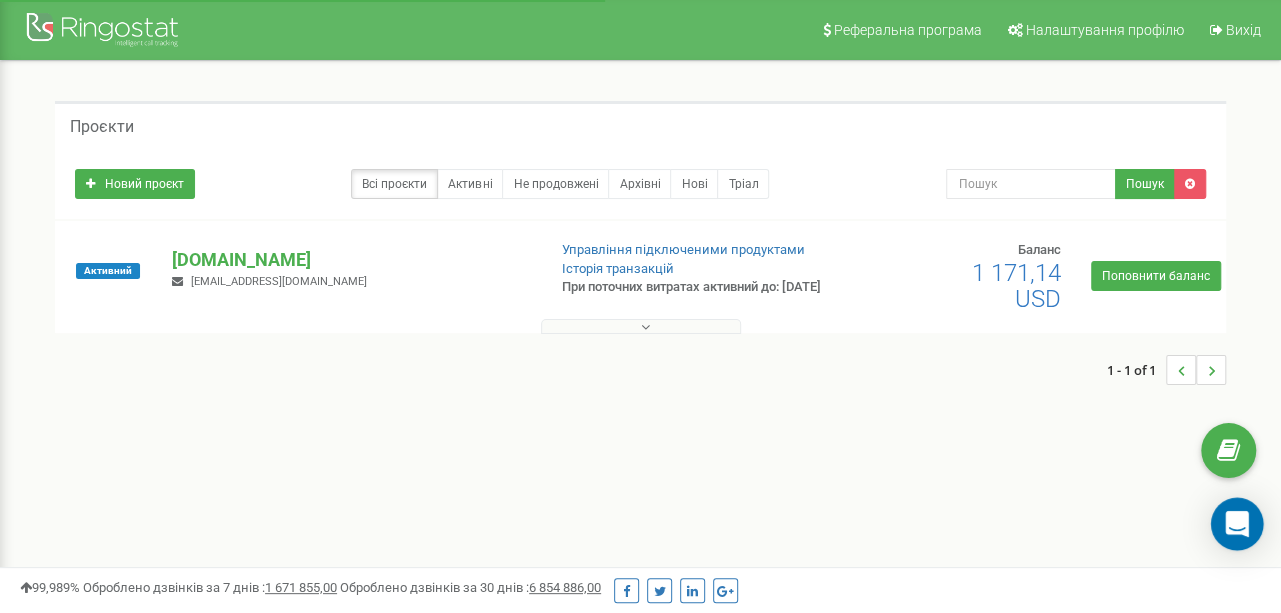 click 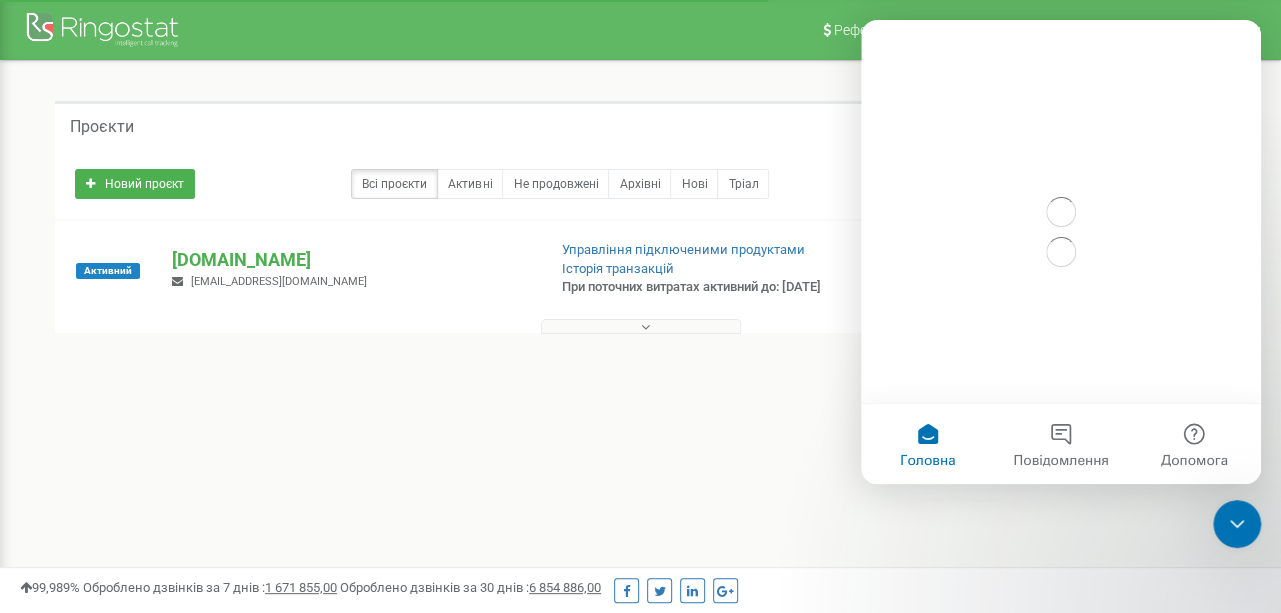 scroll, scrollTop: 0, scrollLeft: 0, axis: both 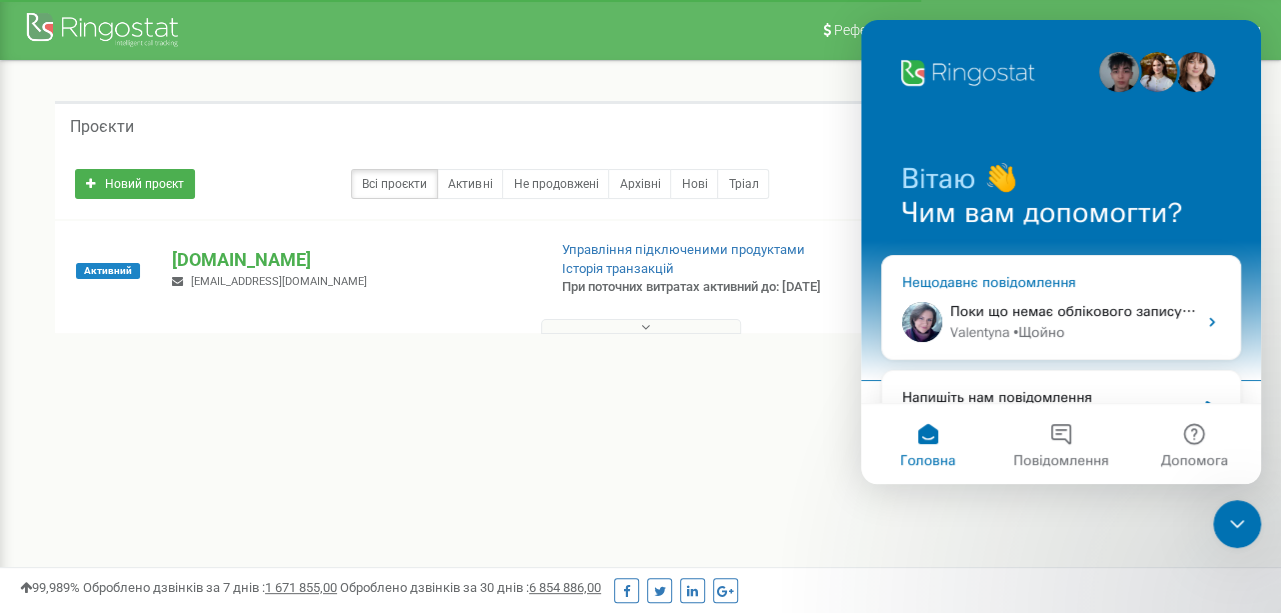 click on "Поки що немає облікового запису в СРМ" at bounding box center (1089, 311) 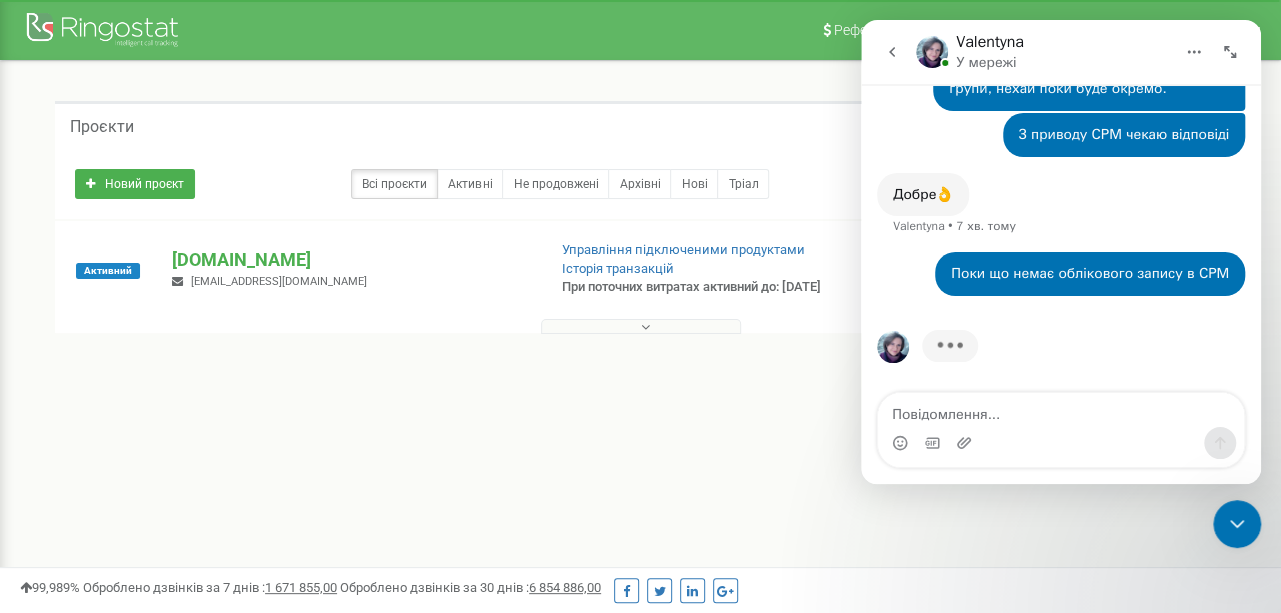 scroll, scrollTop: 1722, scrollLeft: 0, axis: vertical 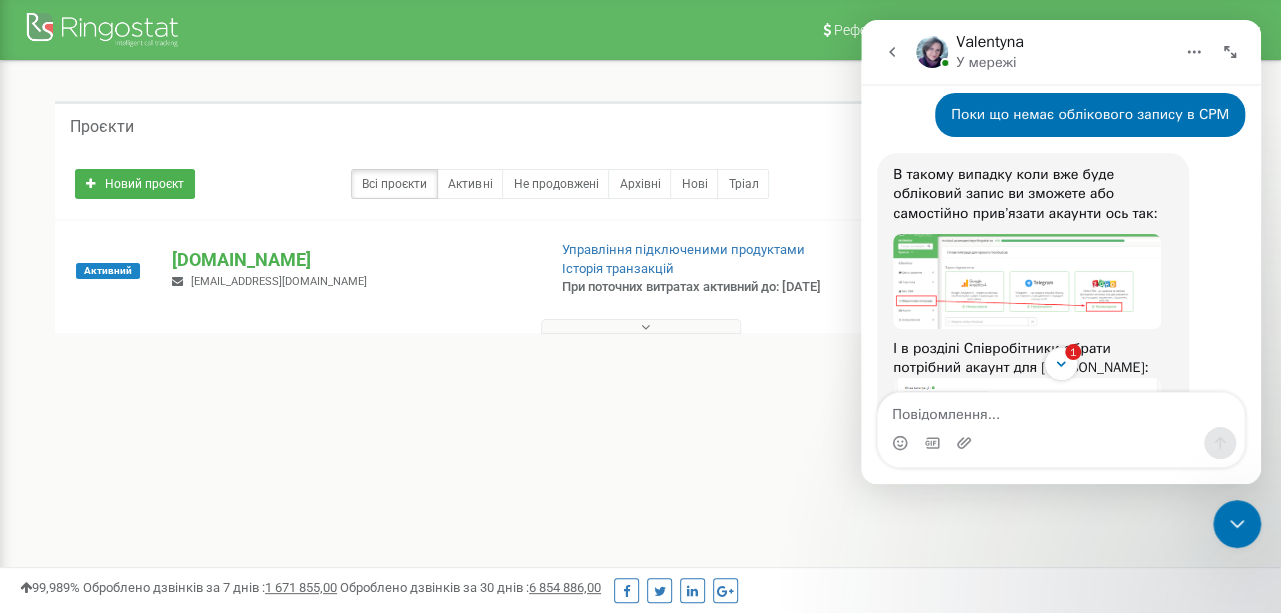 click at bounding box center (1027, 281) 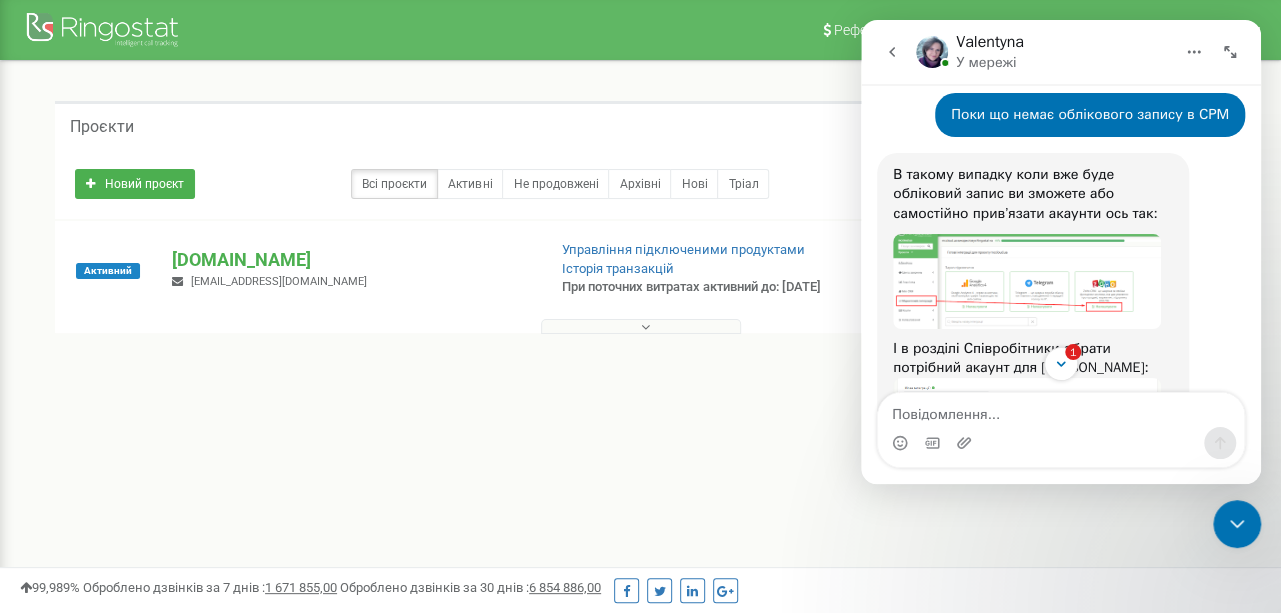 scroll, scrollTop: 0, scrollLeft: 0, axis: both 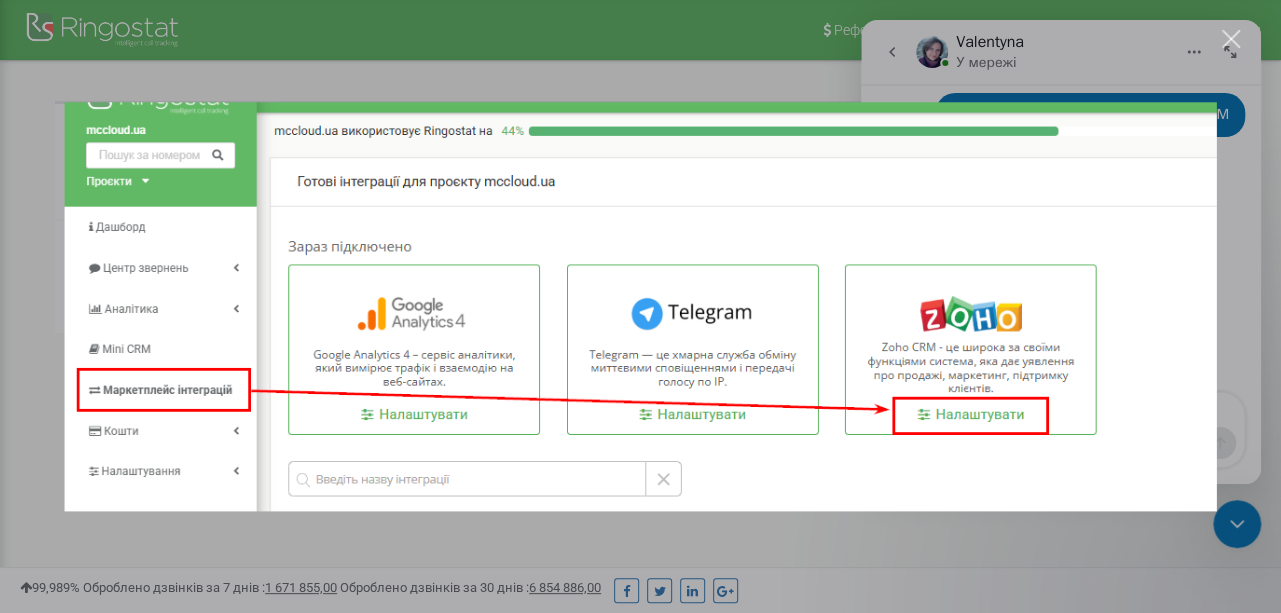 click at bounding box center (640, 306) 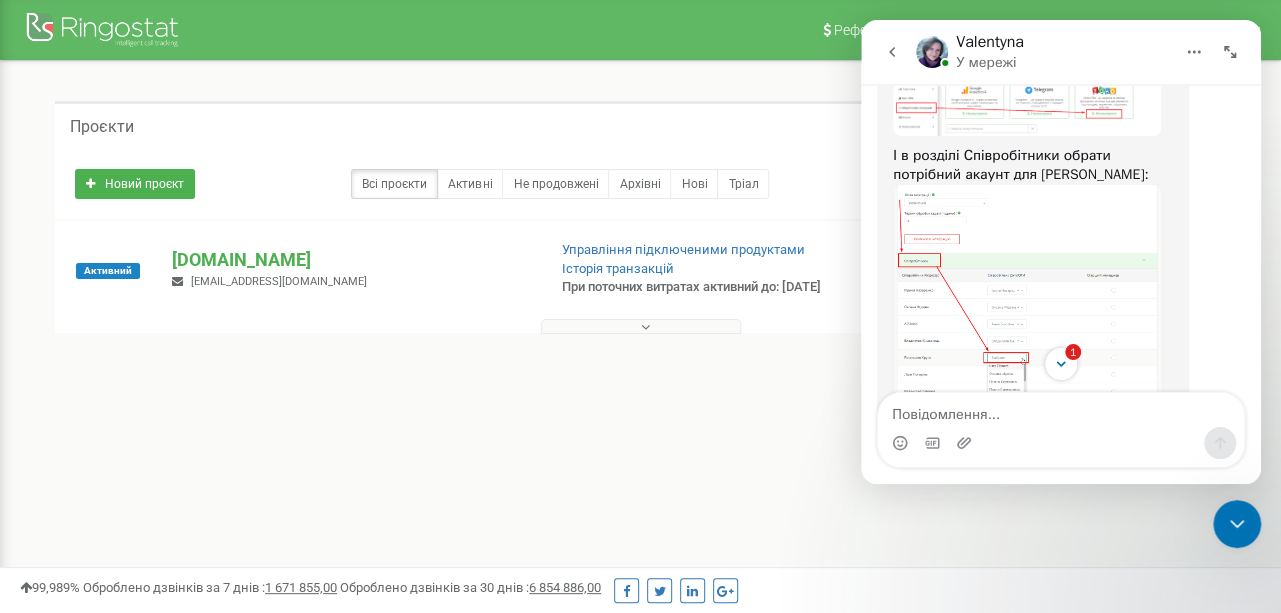 scroll, scrollTop: 2143, scrollLeft: 0, axis: vertical 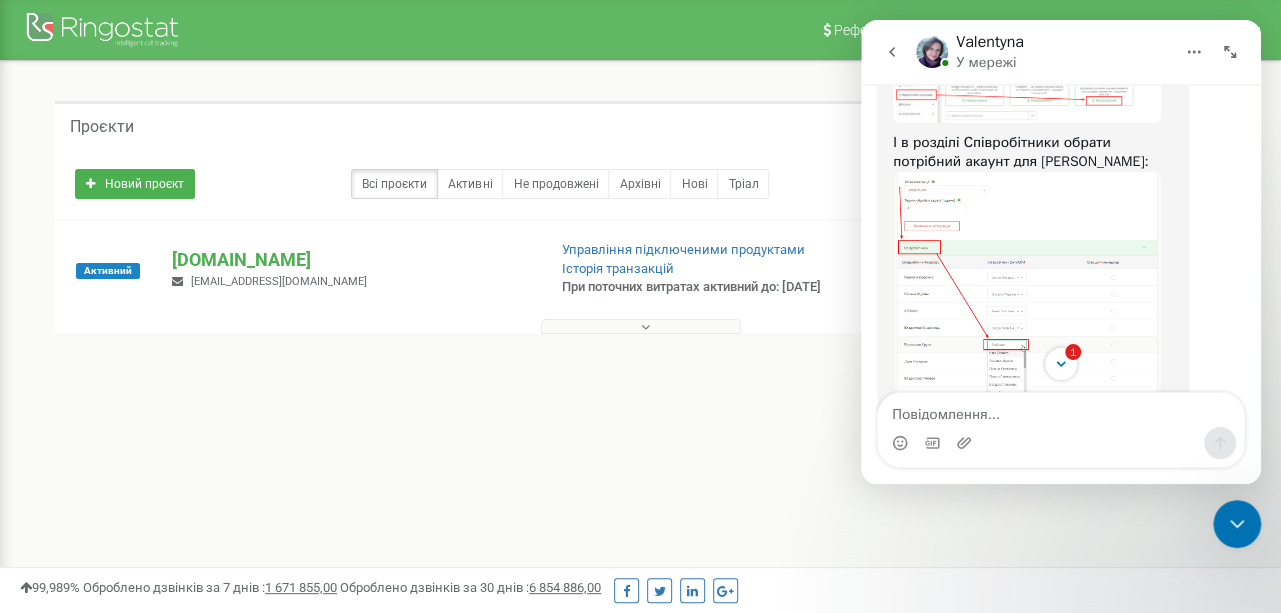 click at bounding box center (1027, 283) 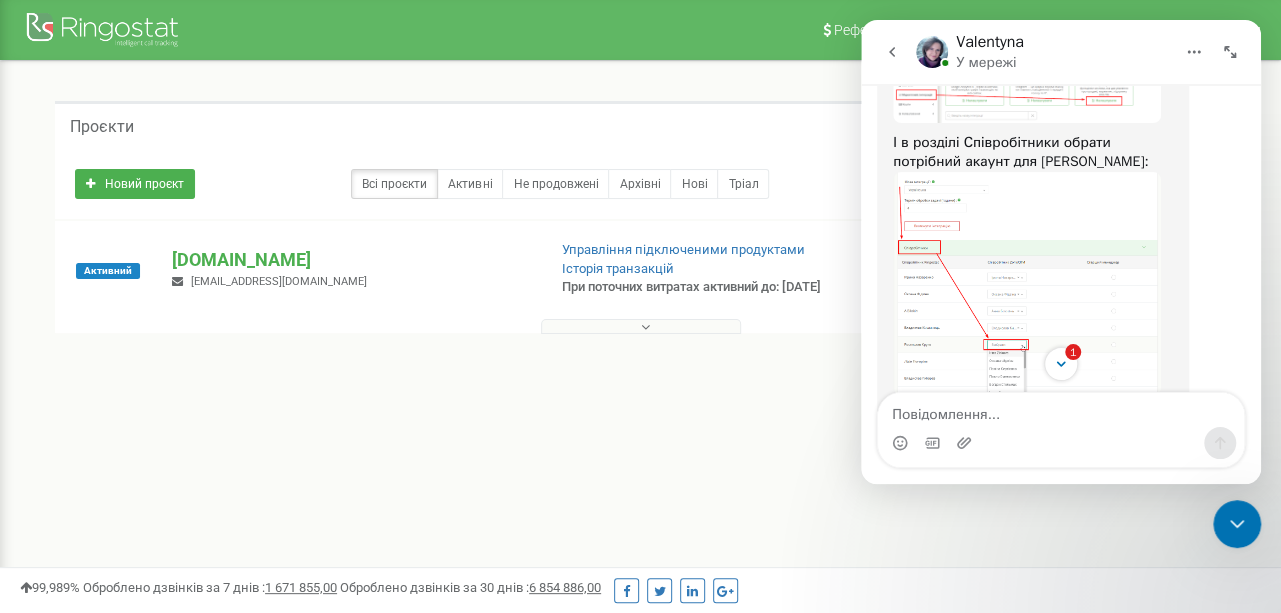 scroll, scrollTop: 0, scrollLeft: 0, axis: both 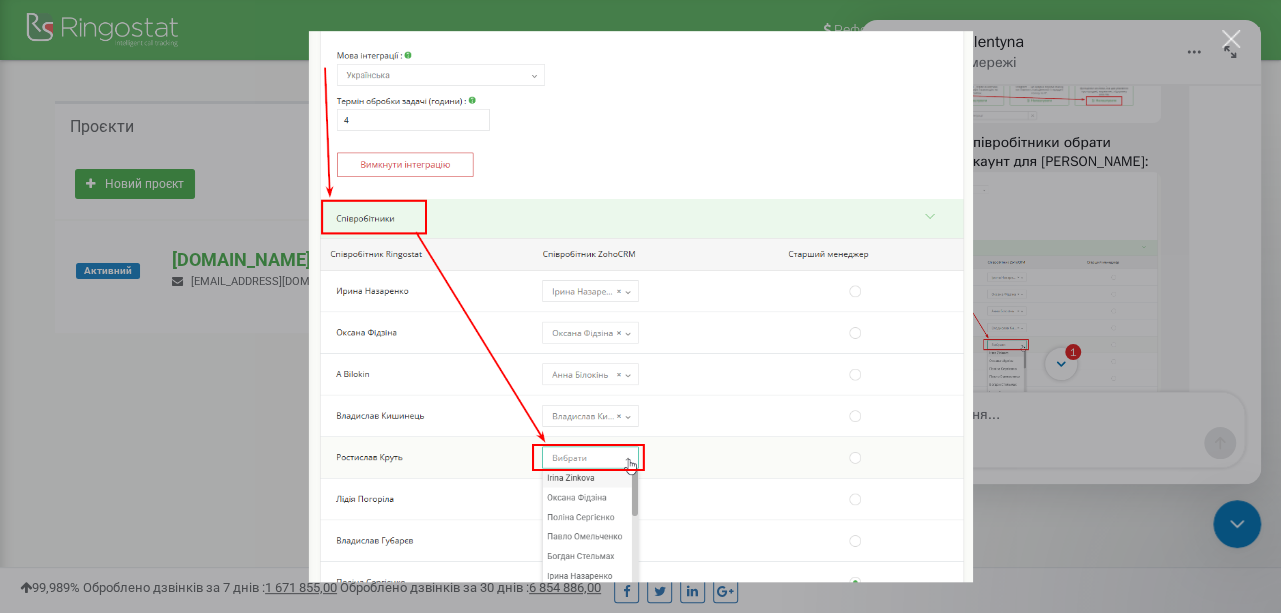 click at bounding box center [640, 306] 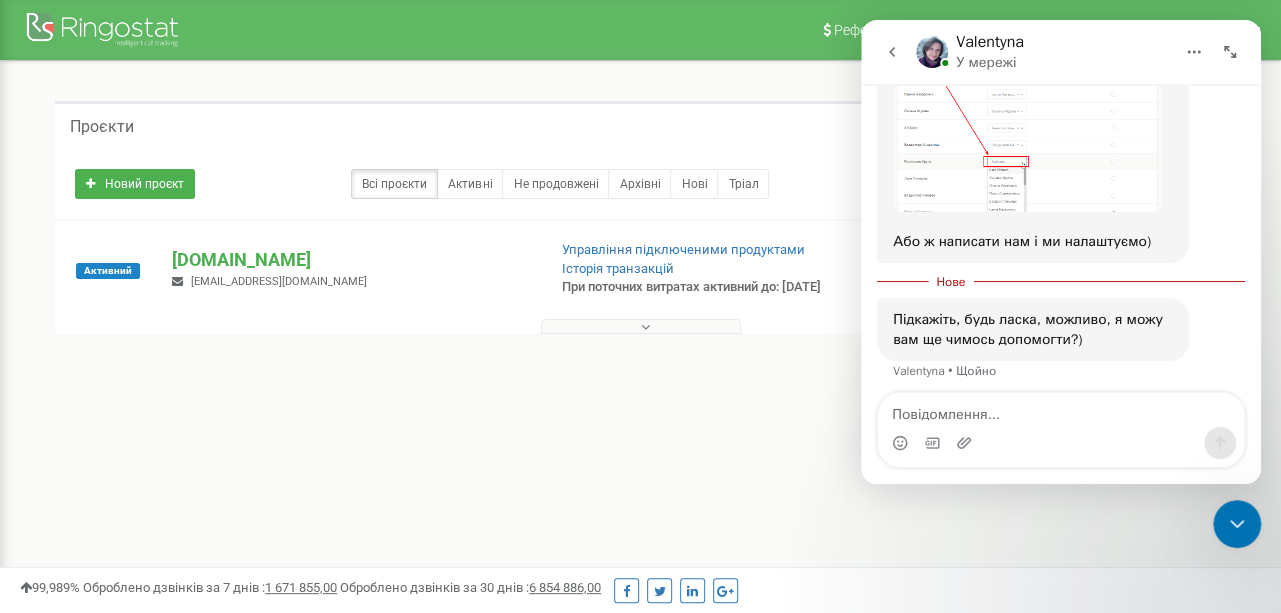 scroll, scrollTop: 2335, scrollLeft: 0, axis: vertical 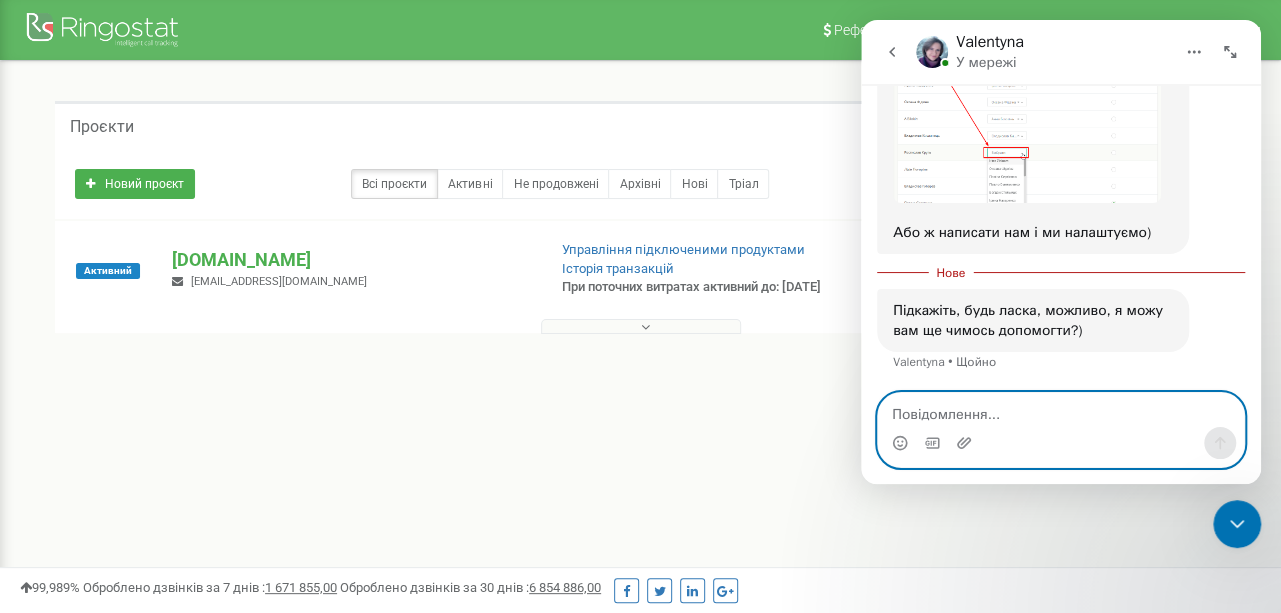 click at bounding box center [1061, 410] 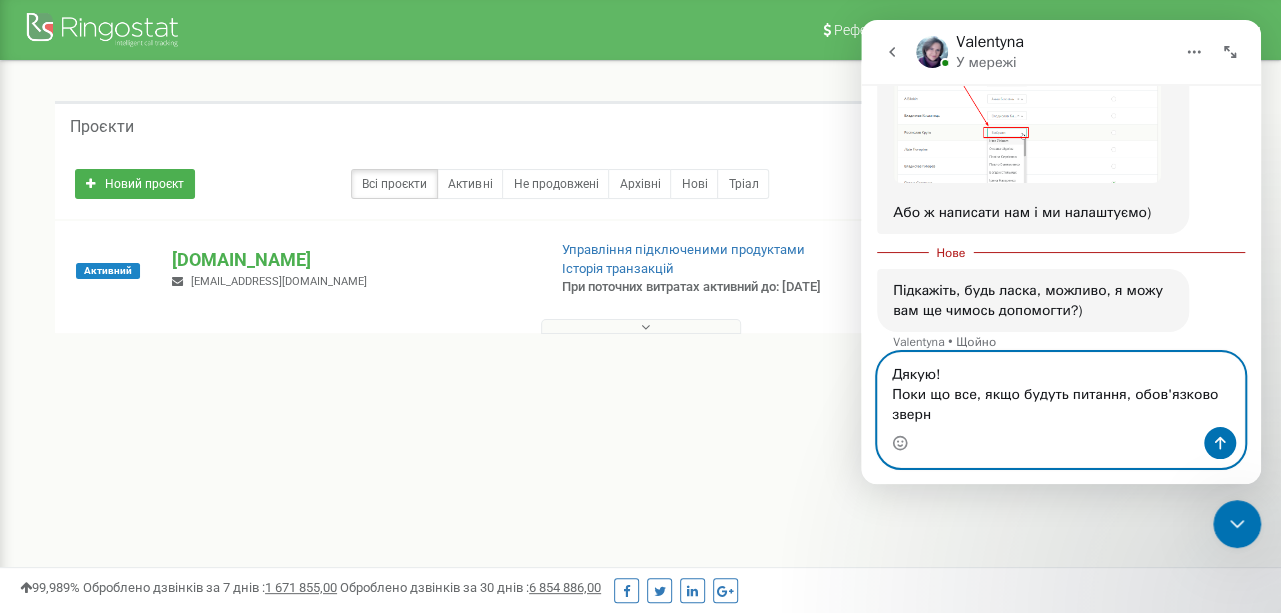 scroll, scrollTop: 2375, scrollLeft: 0, axis: vertical 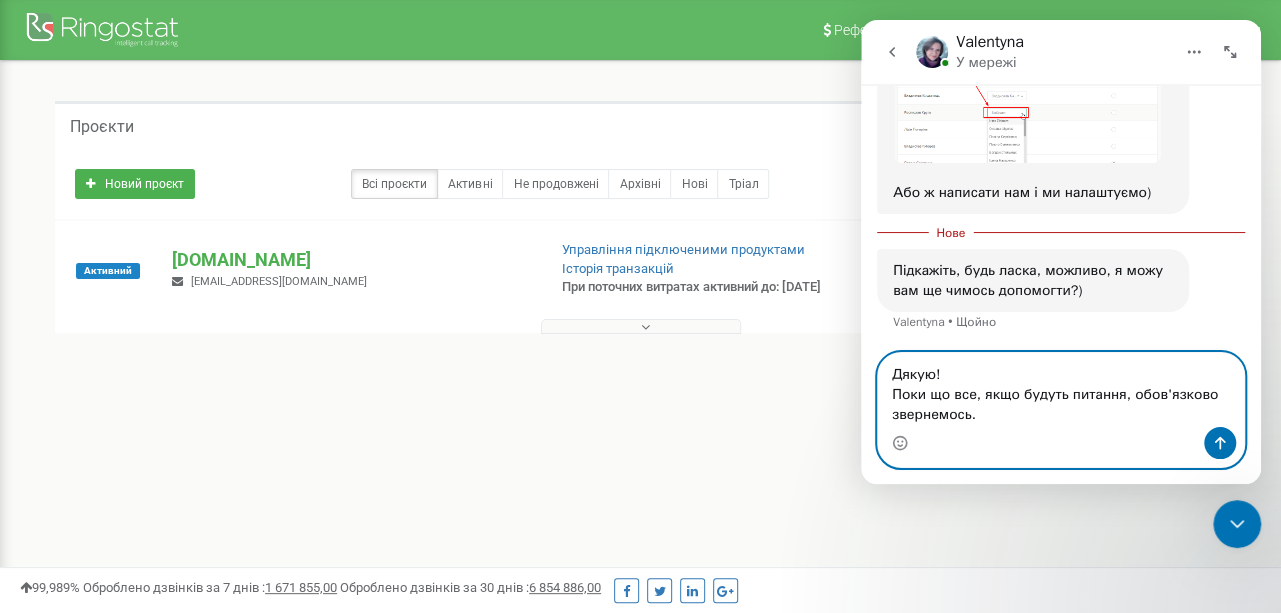 type on "Дякую!
Поки що все, якщо будуть питання, обов'язково звернемось." 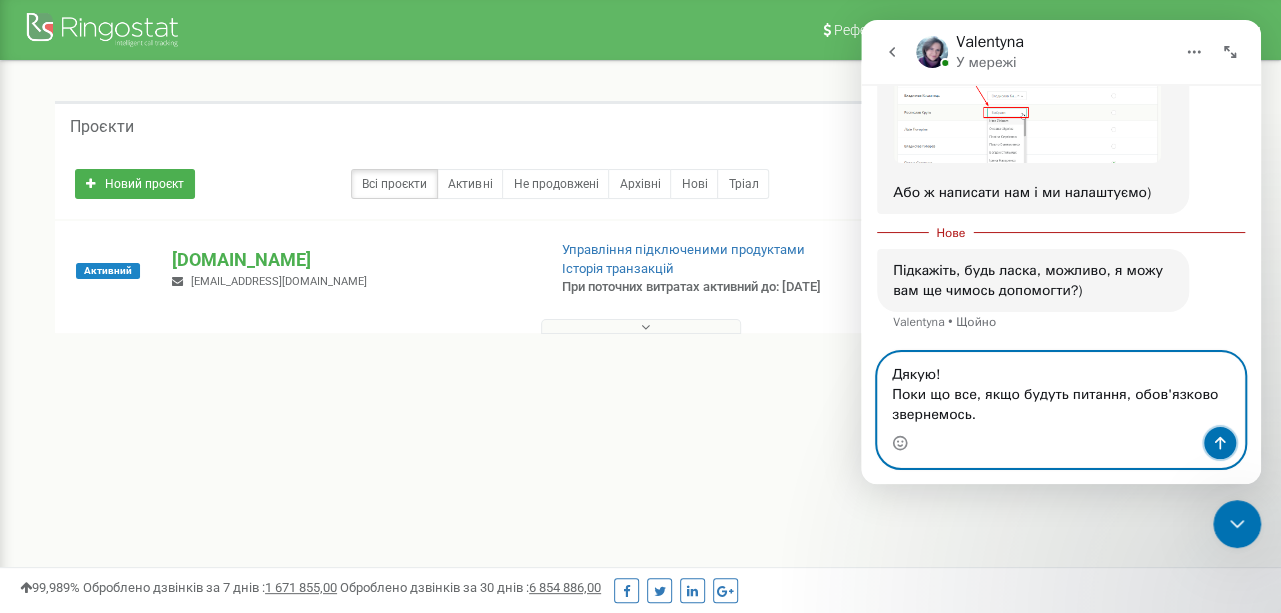 click at bounding box center (1220, 443) 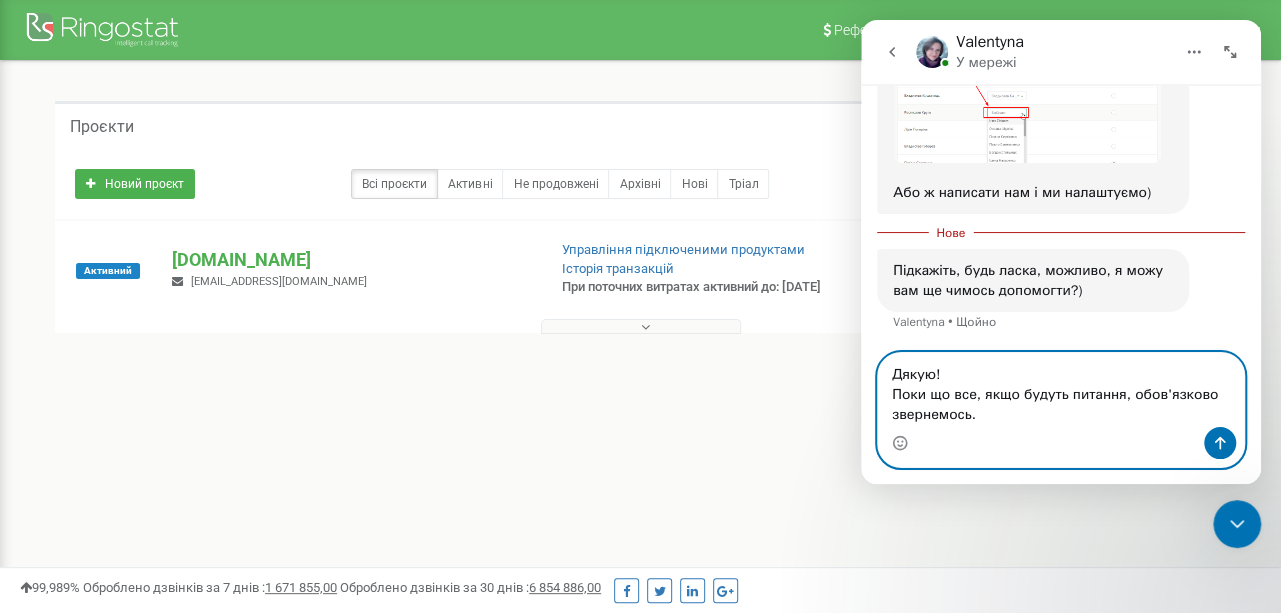 type 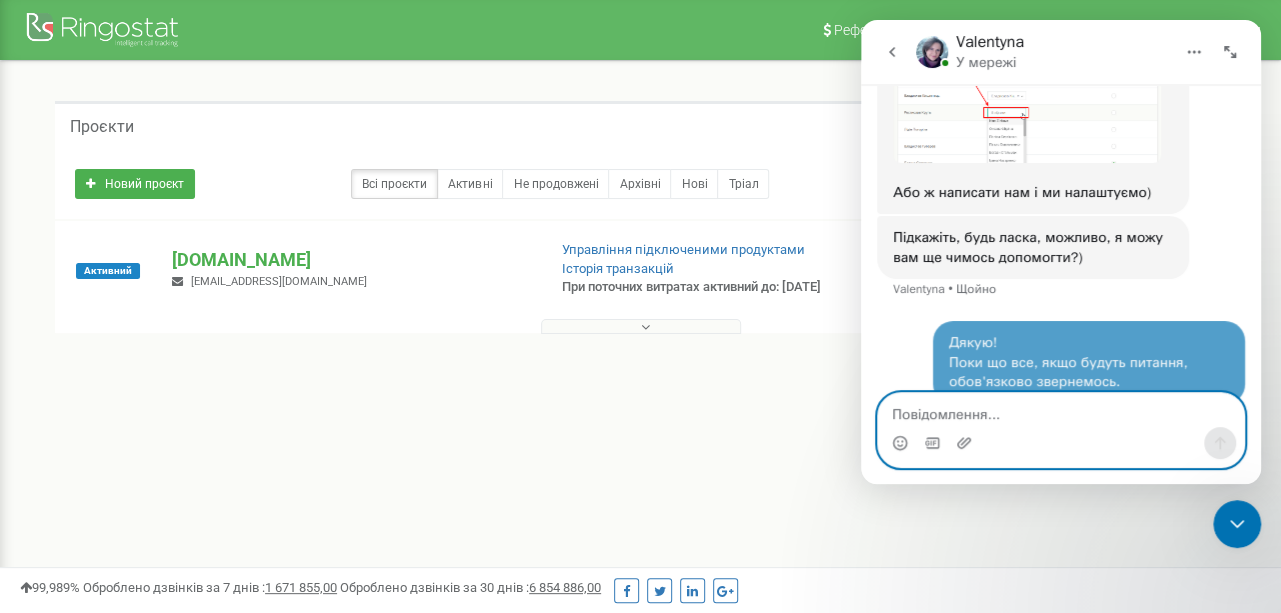 scroll, scrollTop: 2401, scrollLeft: 0, axis: vertical 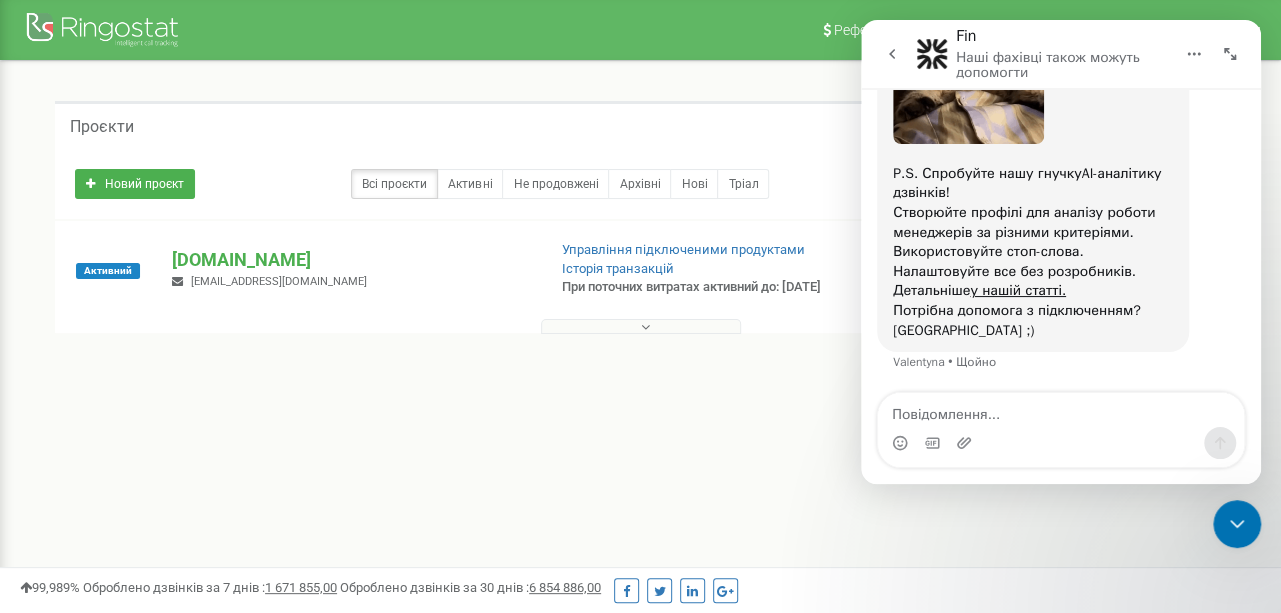 click at bounding box center (892, 54) 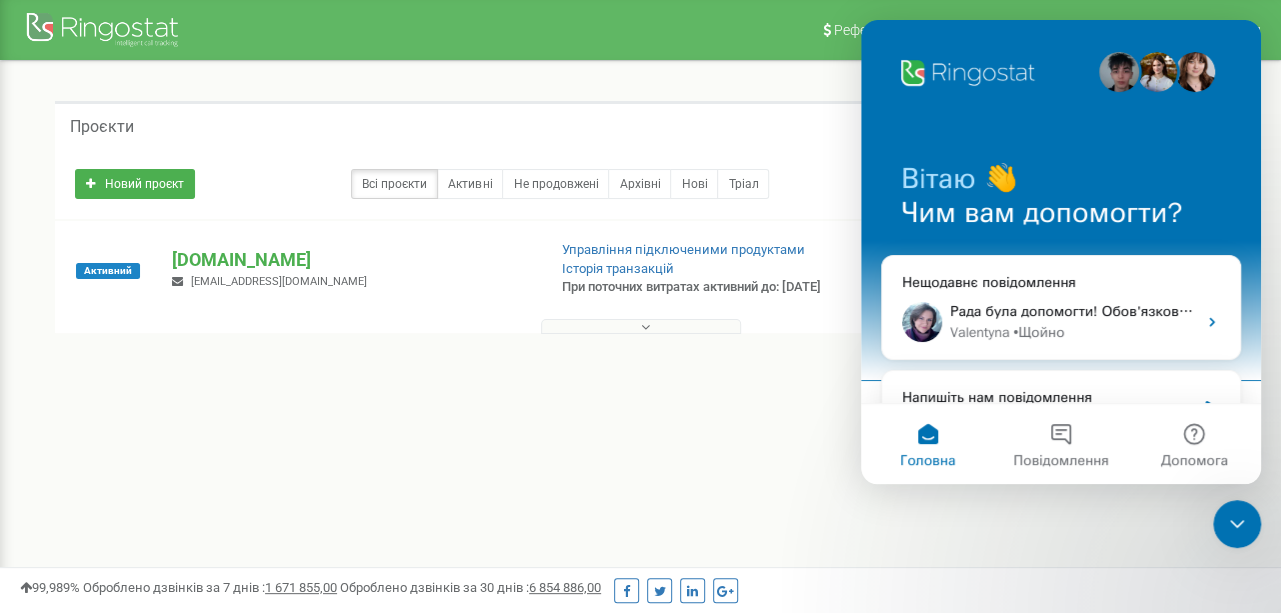 scroll, scrollTop: 0, scrollLeft: 0, axis: both 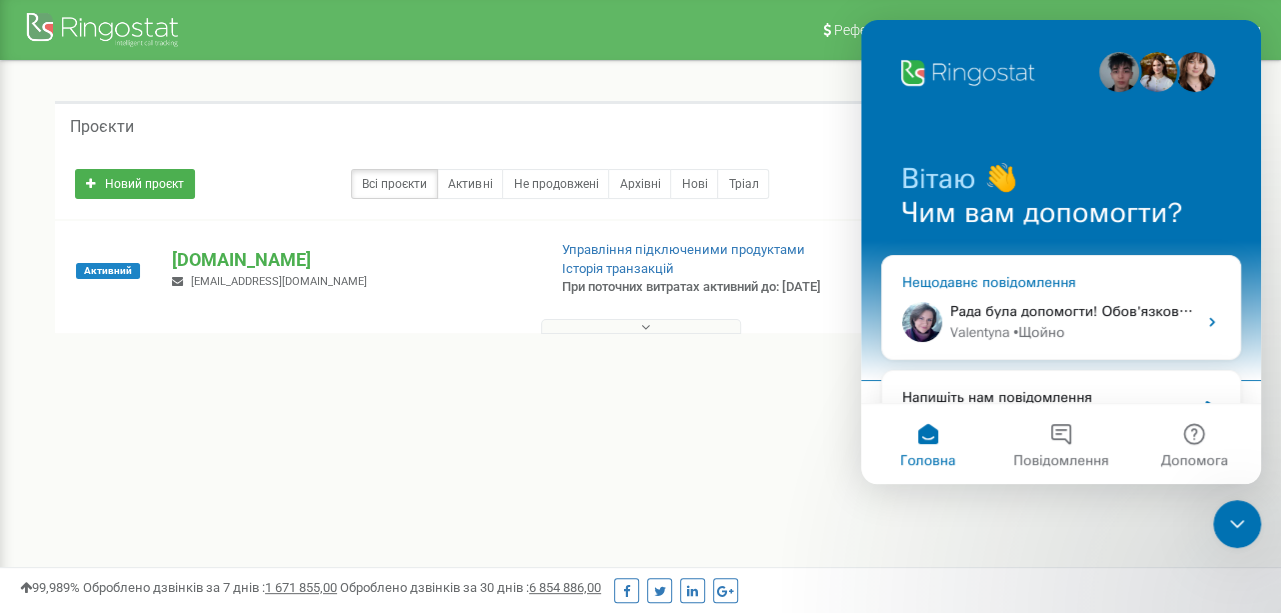 click on "Valentyna" at bounding box center (979, 332) 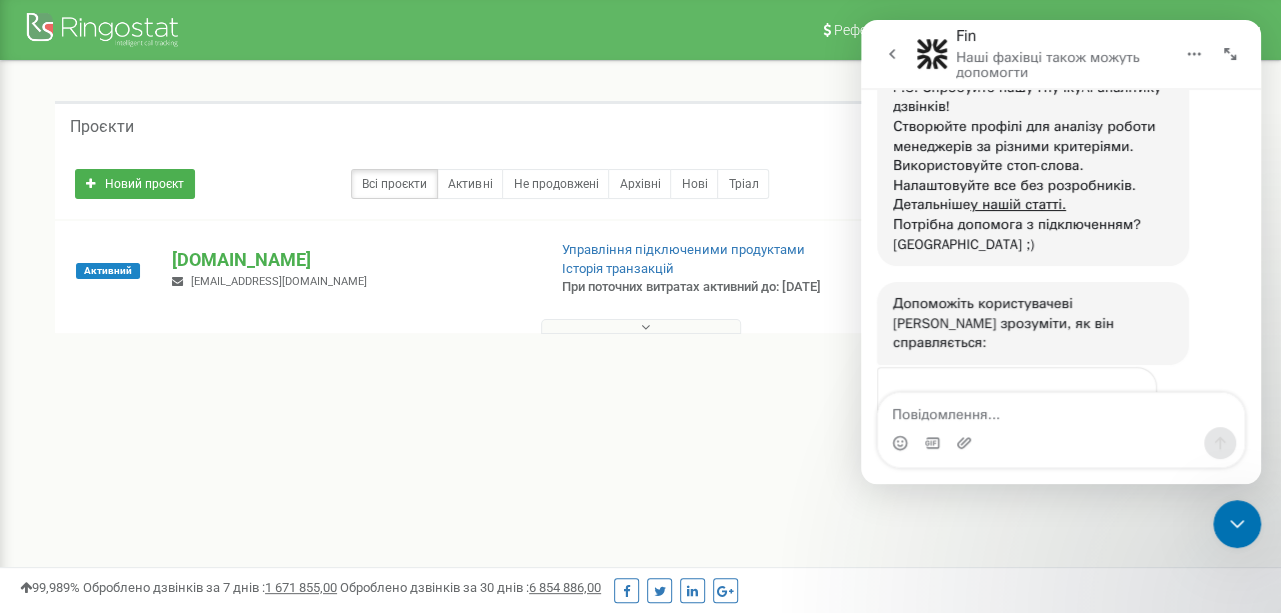 scroll, scrollTop: 3176, scrollLeft: 0, axis: vertical 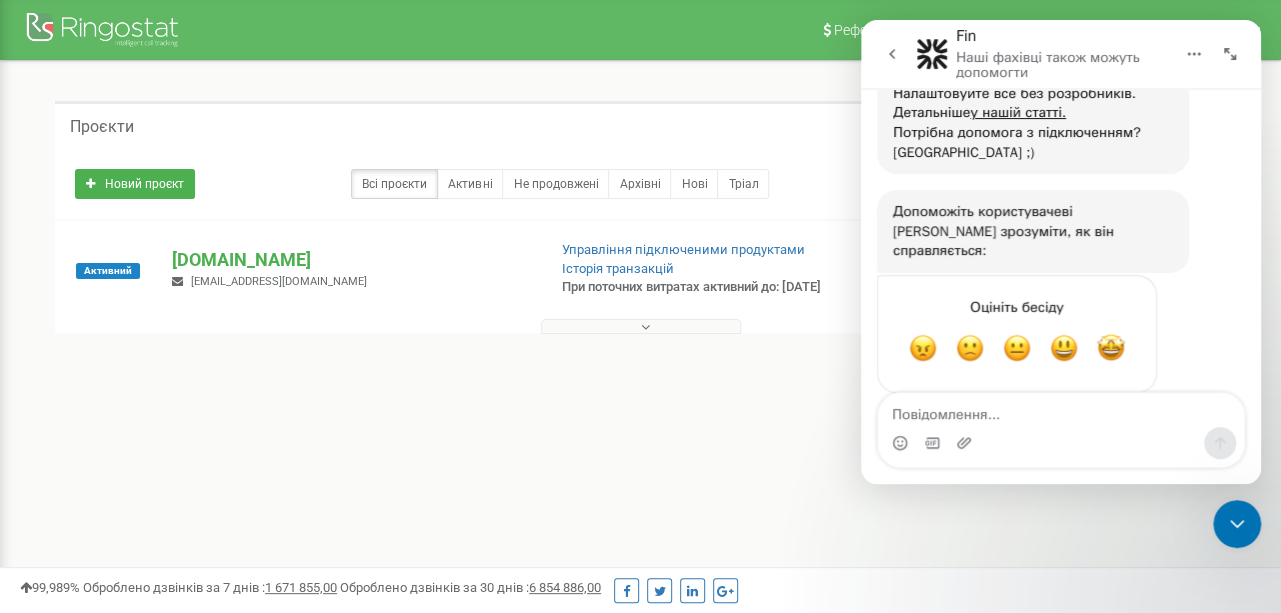 click at bounding box center [892, 54] 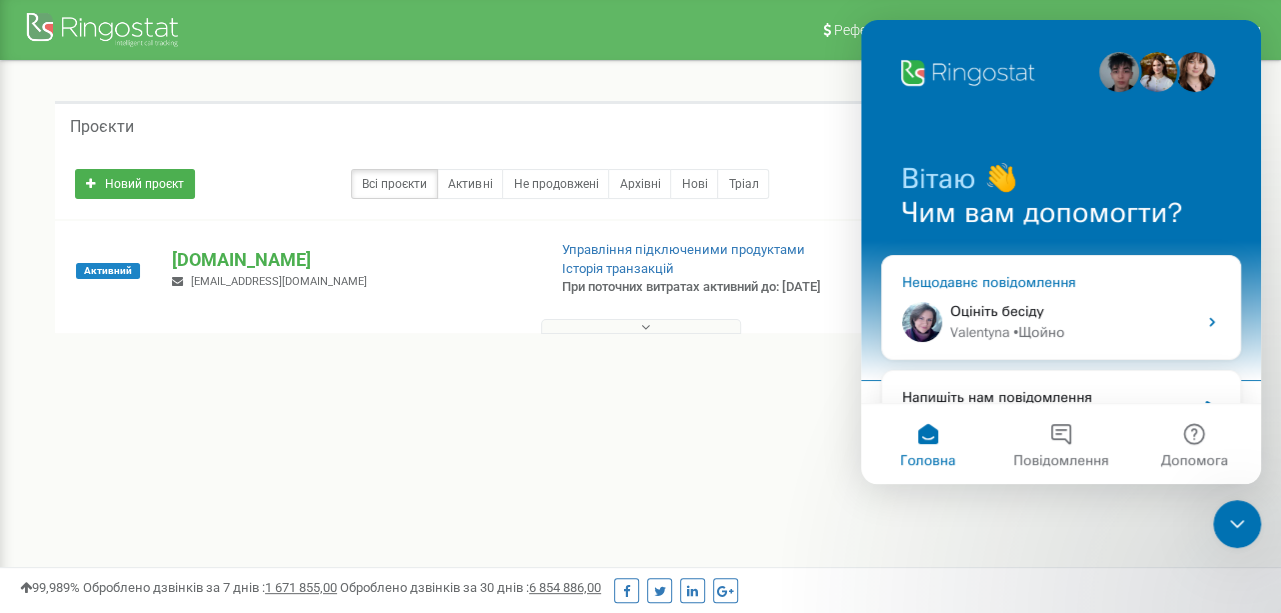 click on "•  Щойно" at bounding box center (1038, 332) 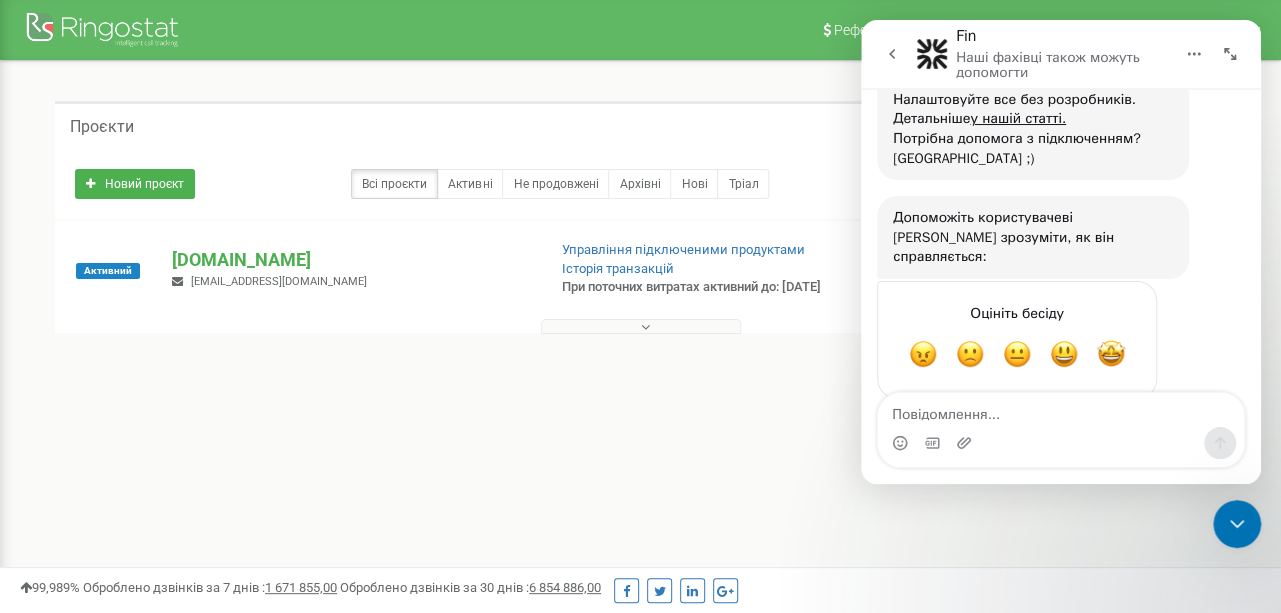 scroll, scrollTop: 3176, scrollLeft: 0, axis: vertical 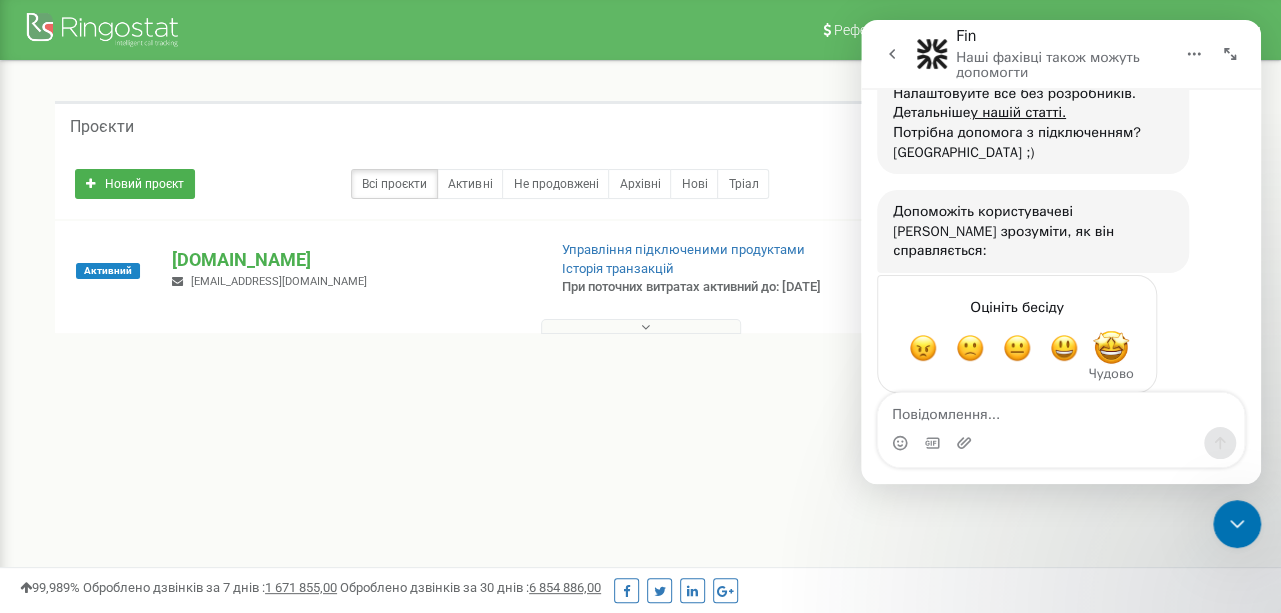 click at bounding box center [1111, 348] 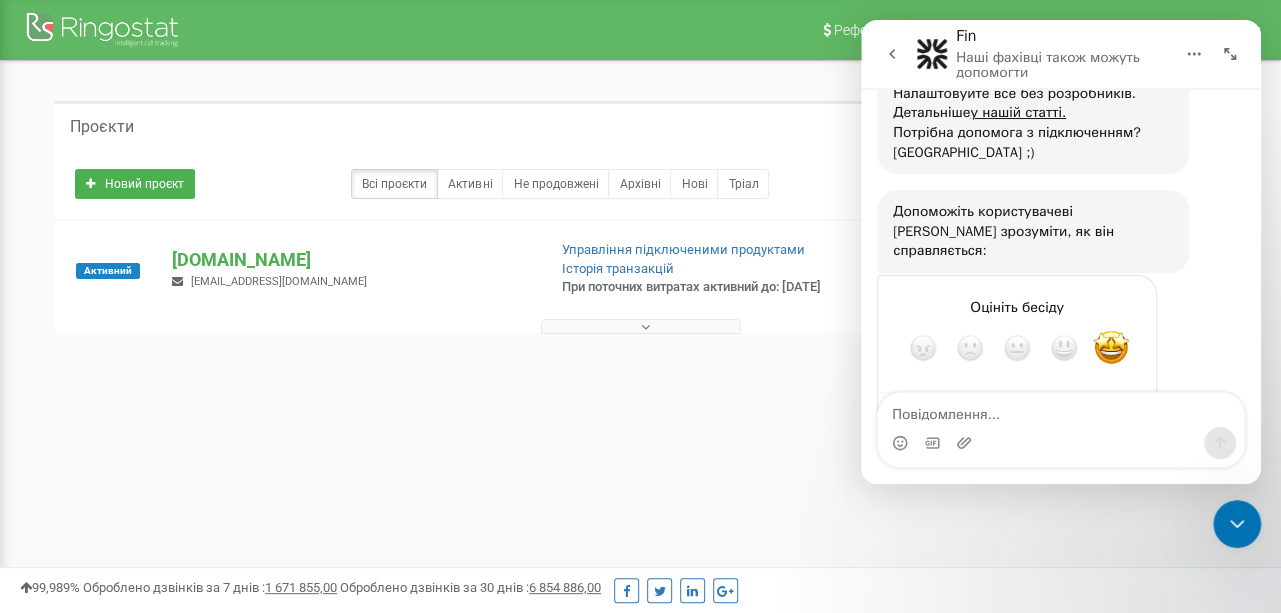 scroll, scrollTop: 3230, scrollLeft: 0, axis: vertical 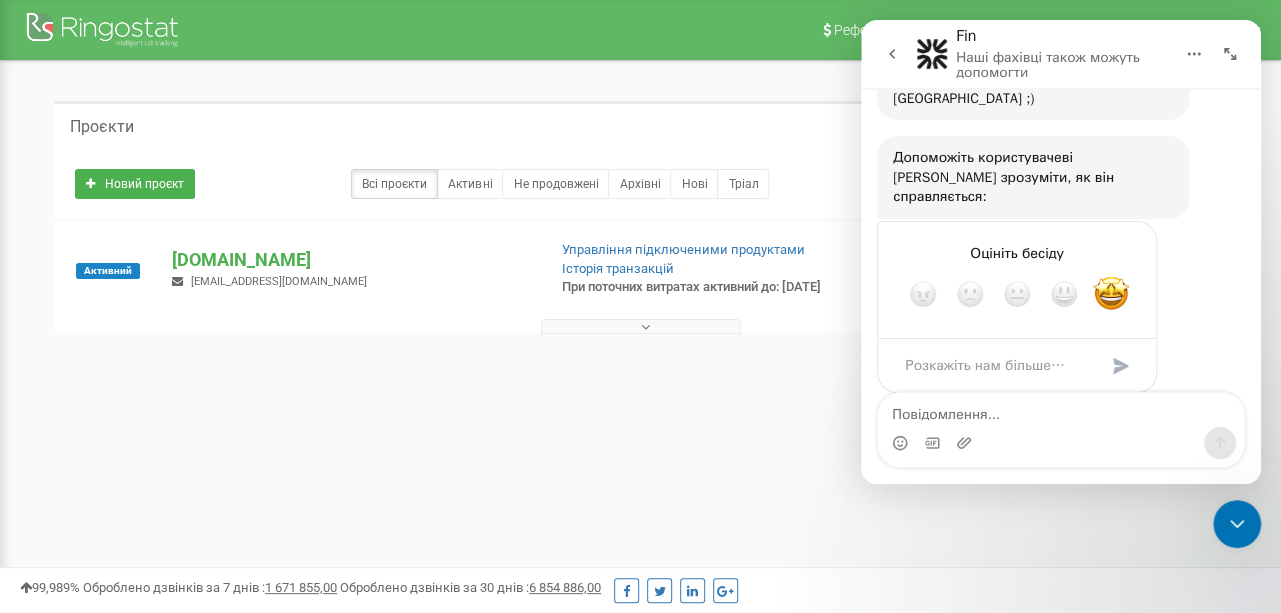 click at bounding box center (1121, 366) 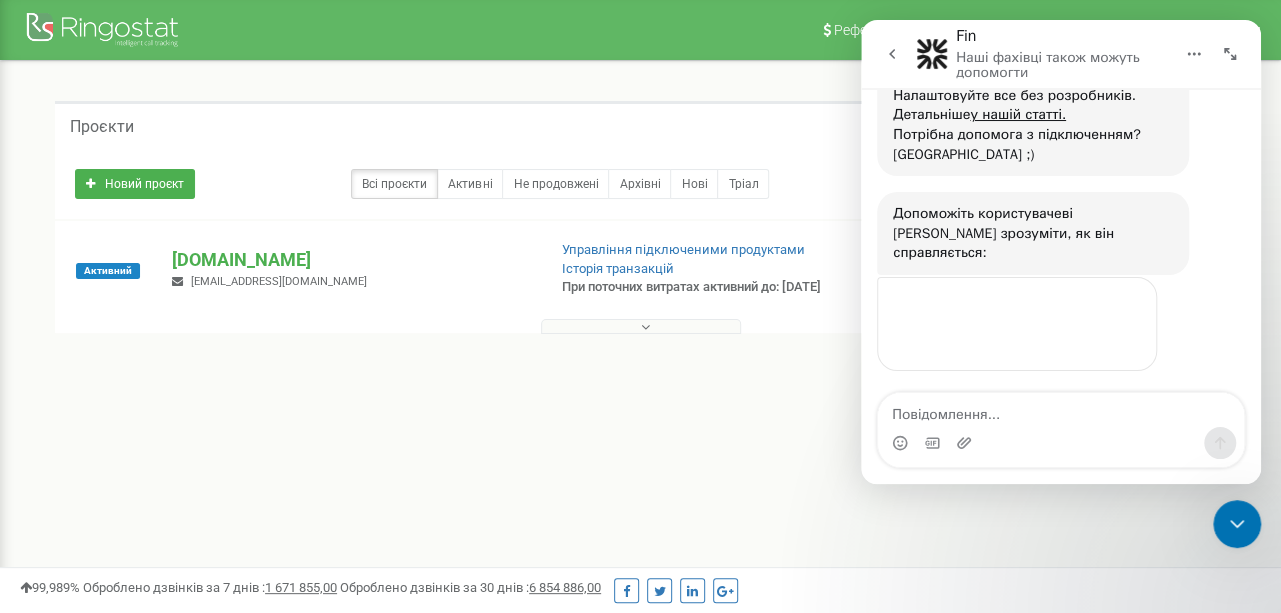 scroll, scrollTop: 3152, scrollLeft: 0, axis: vertical 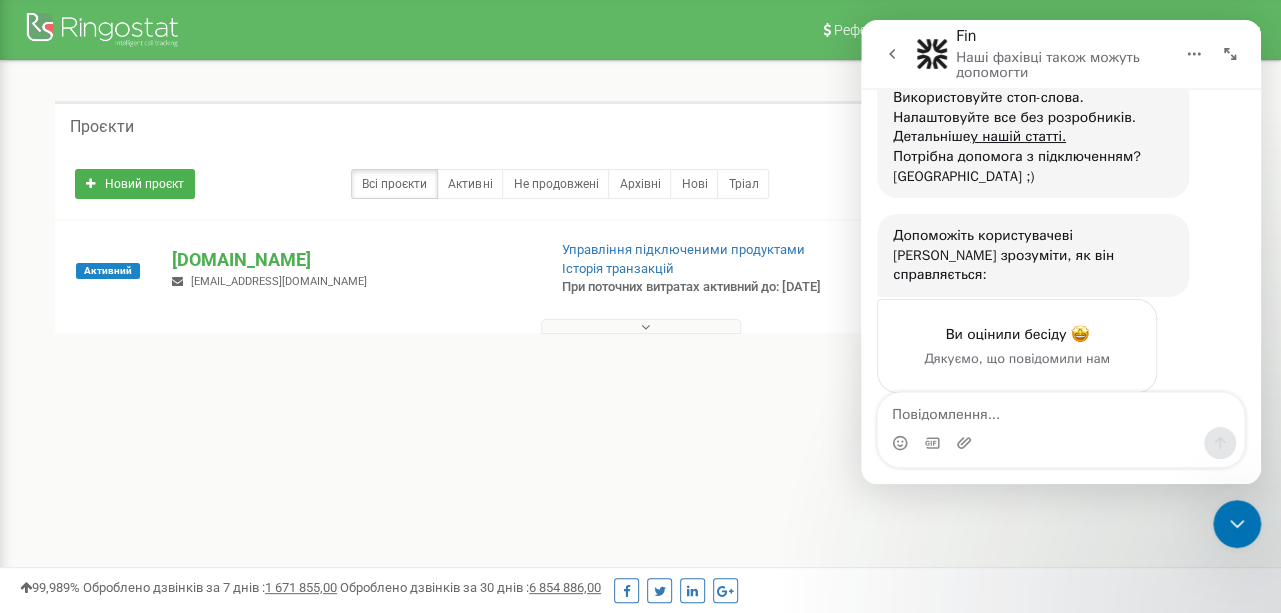 click 